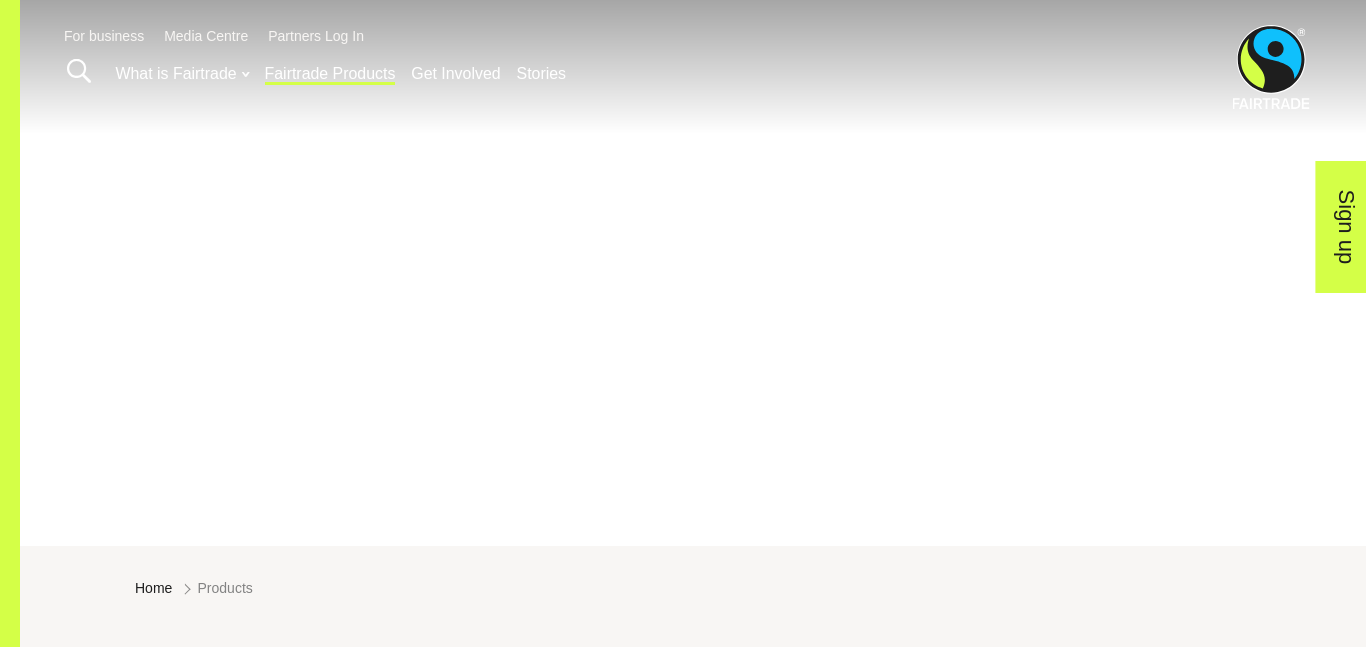scroll, scrollTop: 0, scrollLeft: 0, axis: both 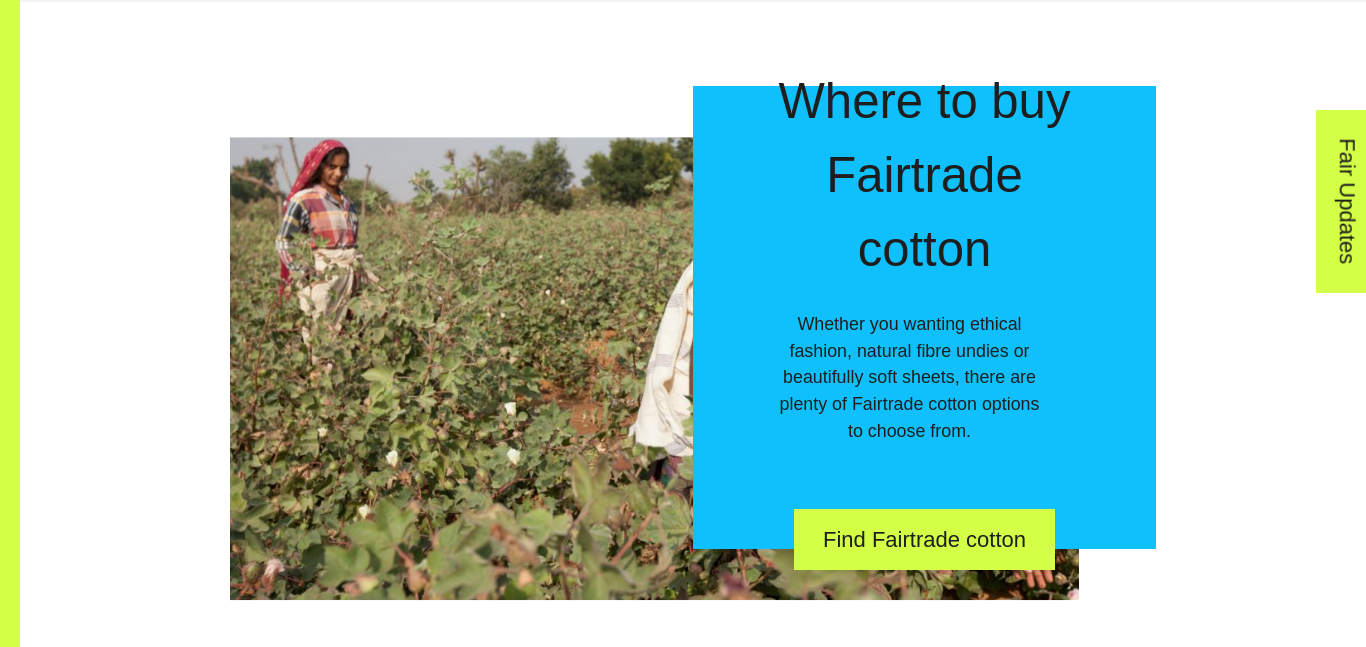 click on "More products" at bounding box center (837, -165) 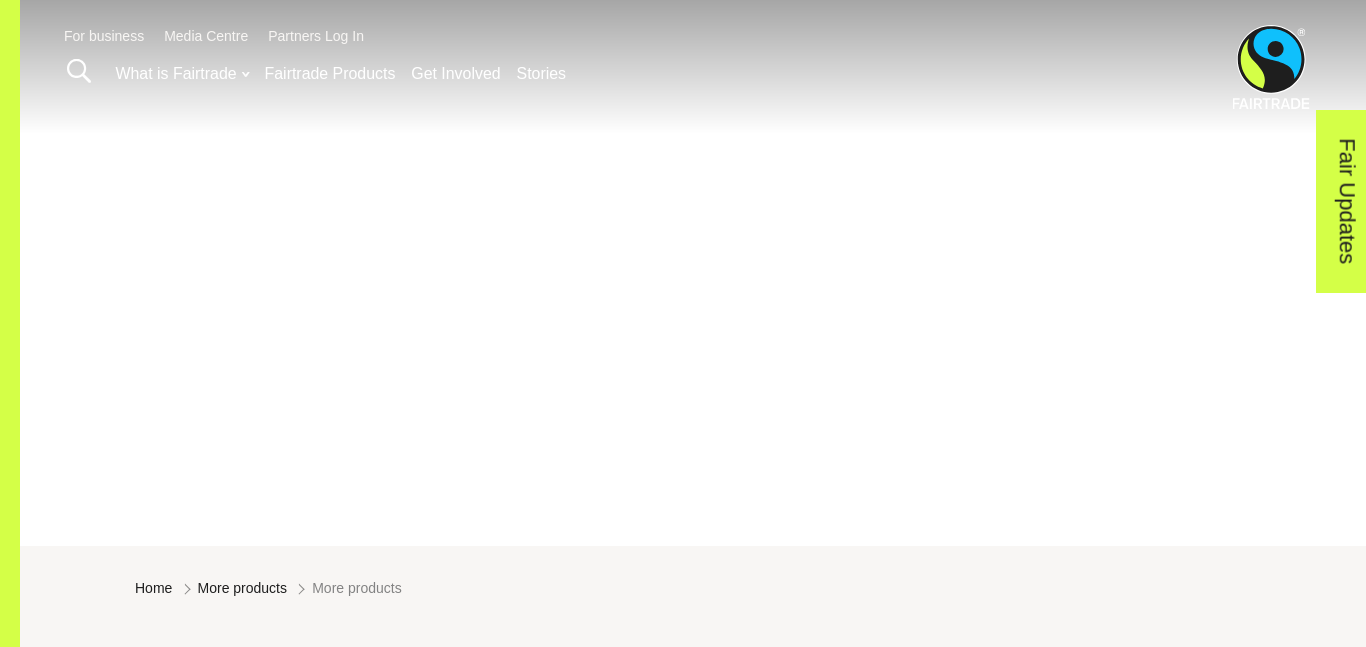 scroll, scrollTop: 0, scrollLeft: 0, axis: both 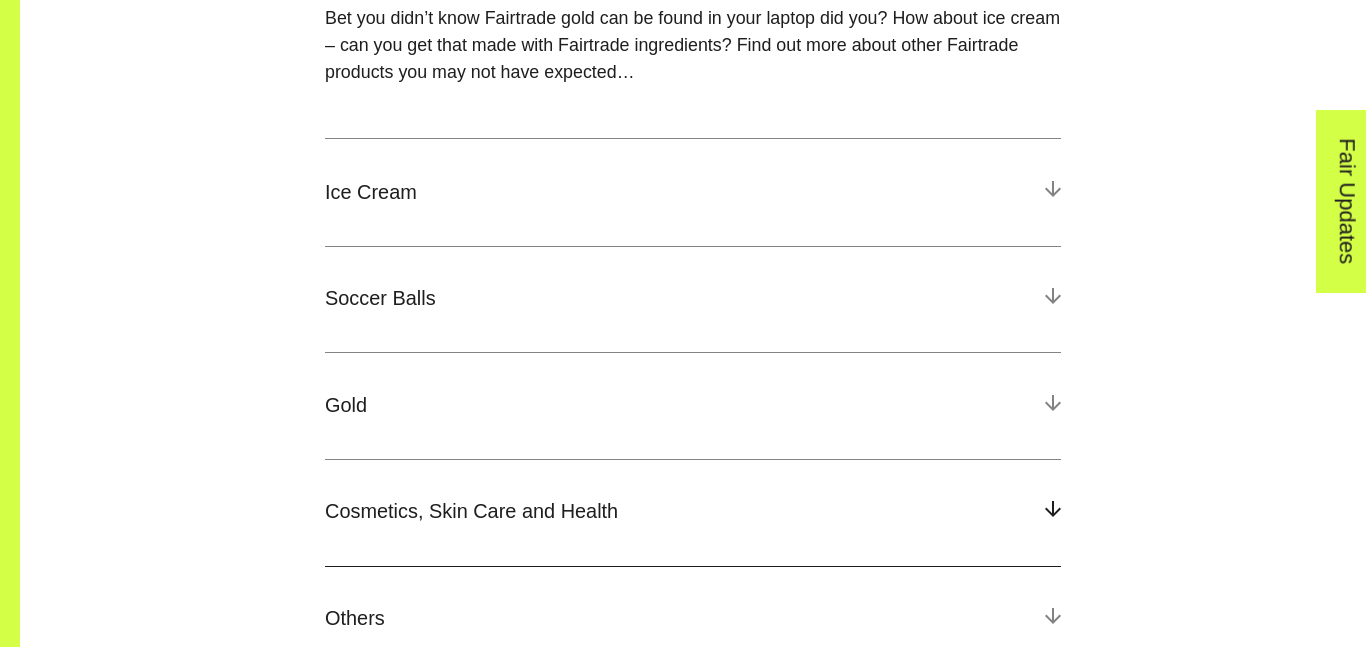 click on "Cosmetics, Skin Care and Health" at bounding box center (693, 512) 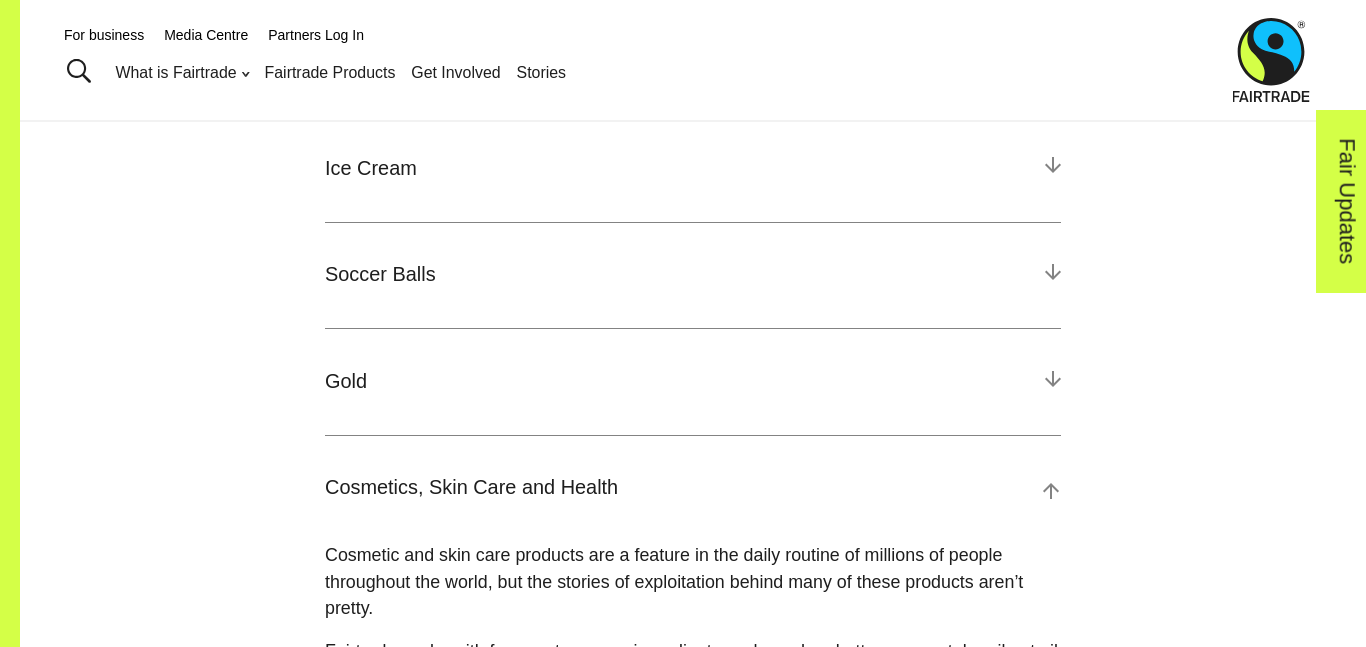 scroll, scrollTop: 1448, scrollLeft: 0, axis: vertical 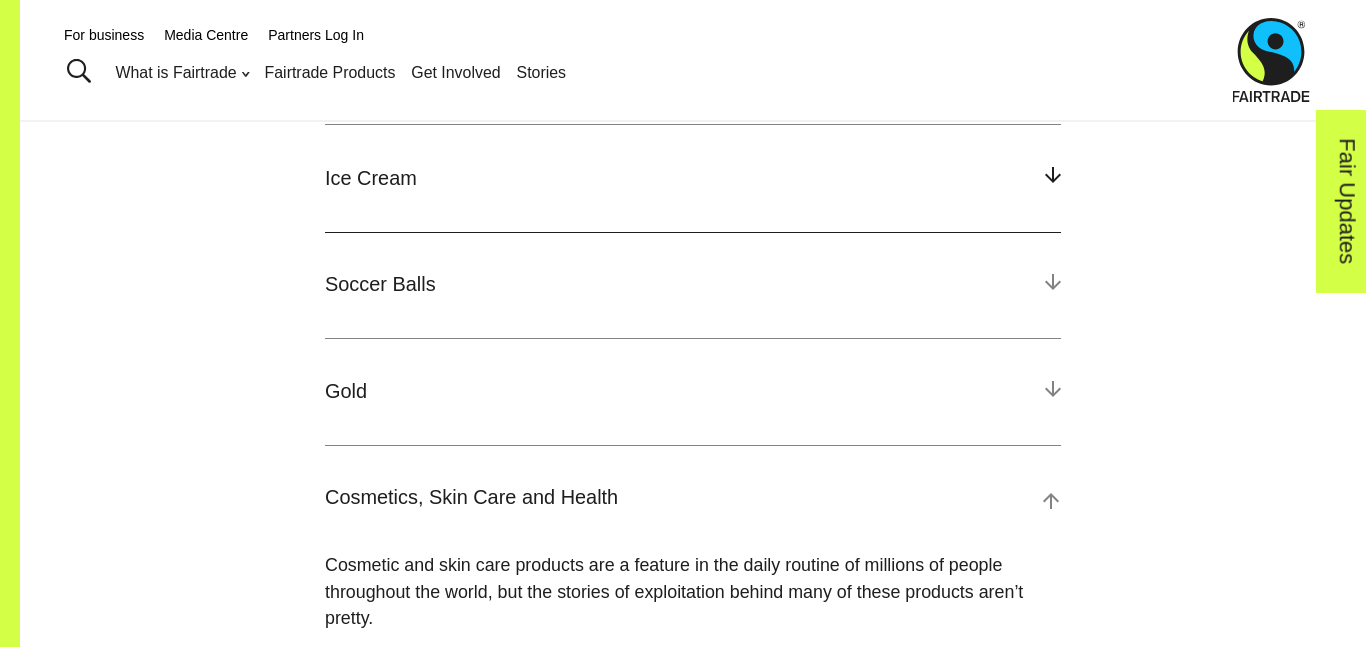click on "Ice Cream" at bounding box center (693, 178) 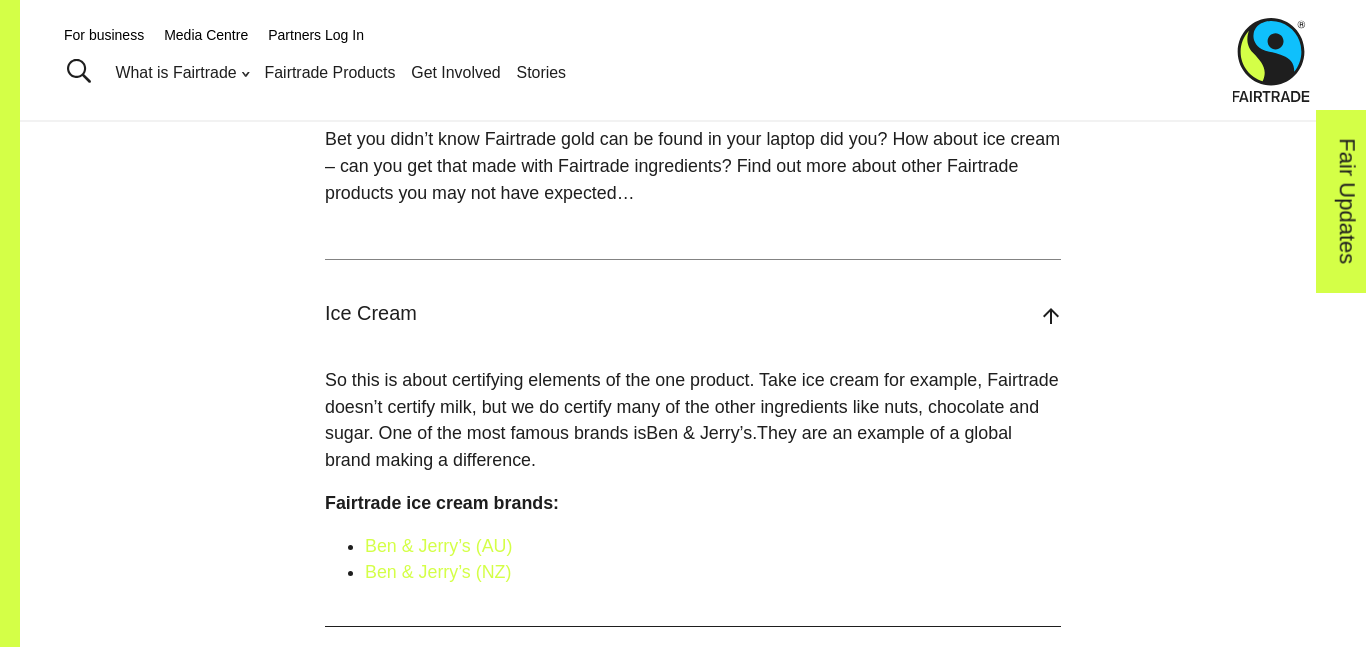 scroll, scrollTop: 1300, scrollLeft: 0, axis: vertical 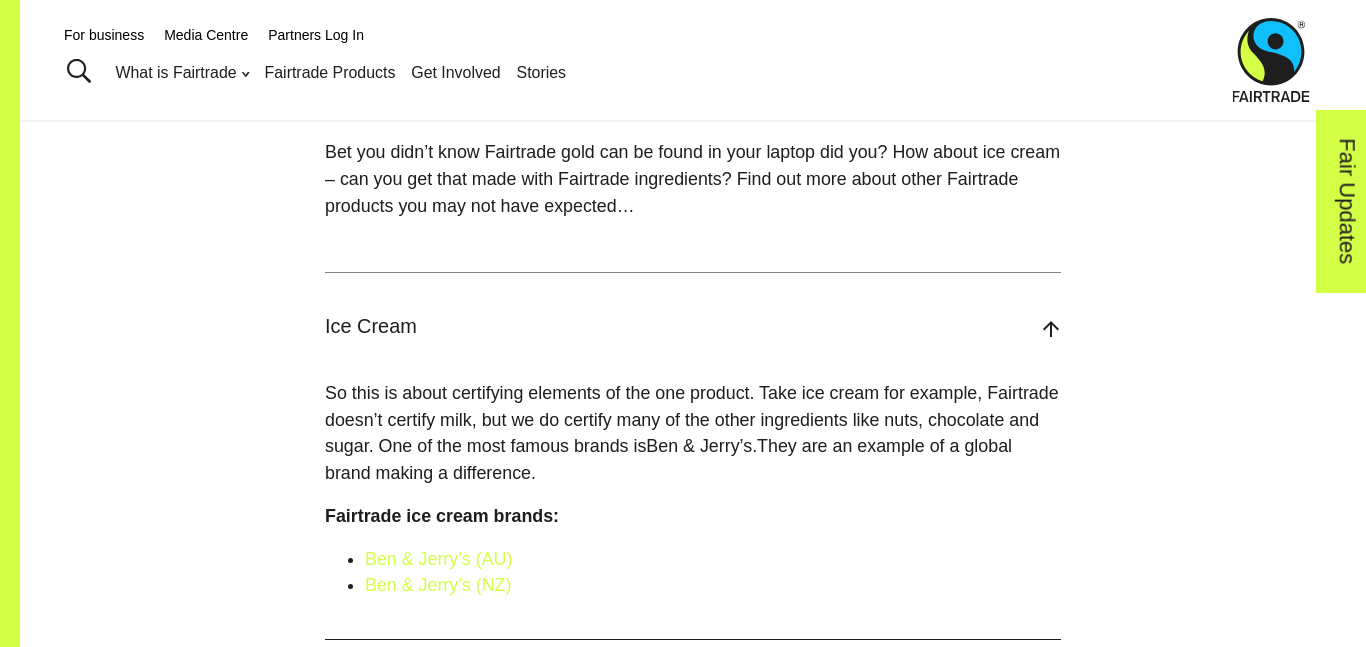 click at bounding box center [1052, 326] 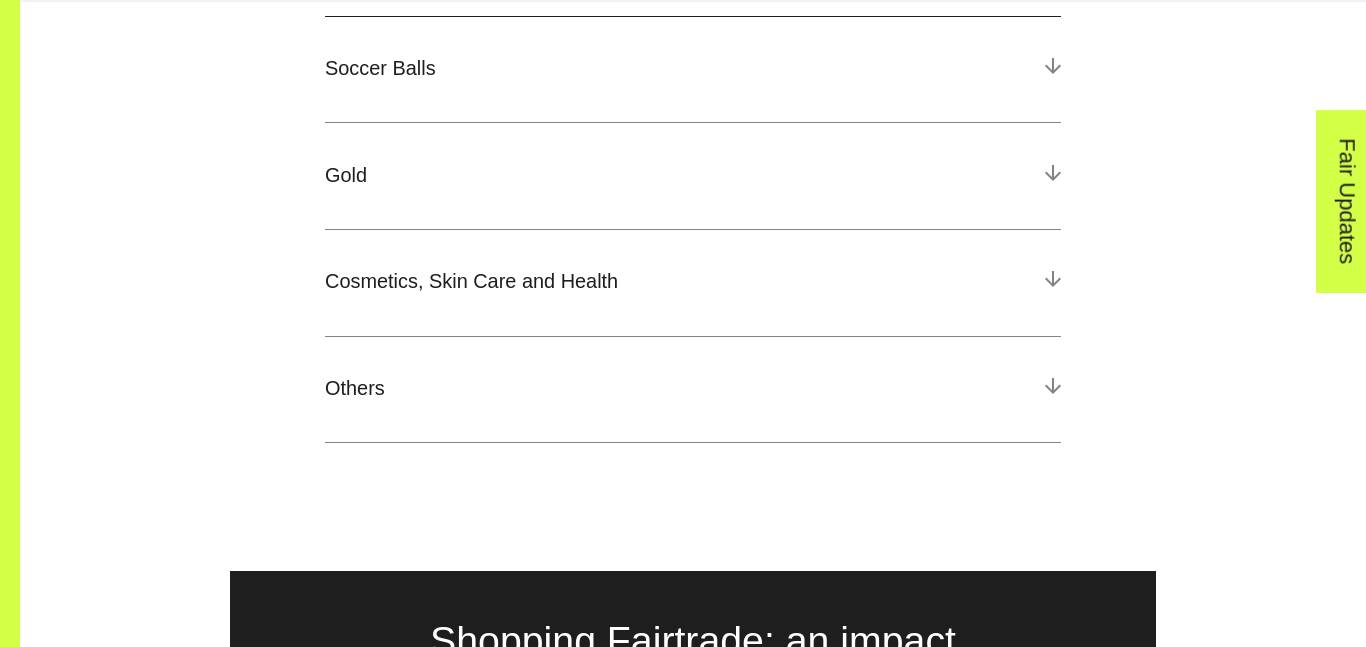 scroll, scrollTop: 1683, scrollLeft: 0, axis: vertical 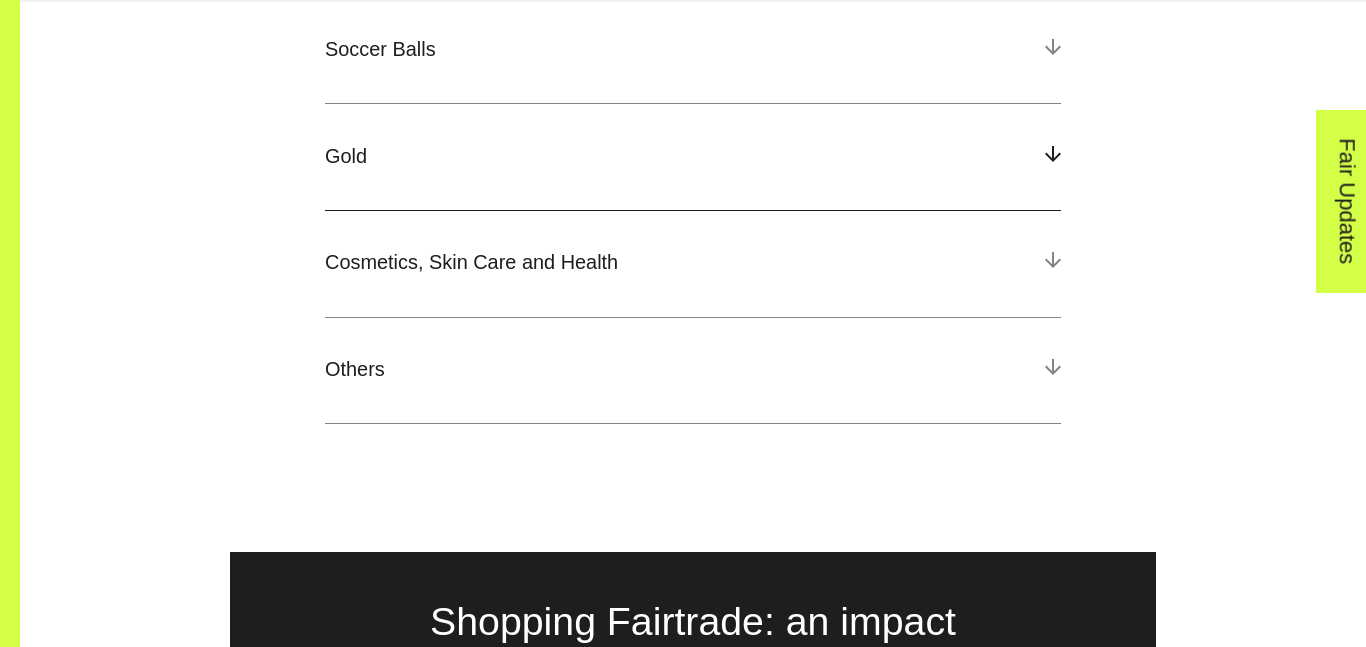 click on "Gold" at bounding box center (693, 156) 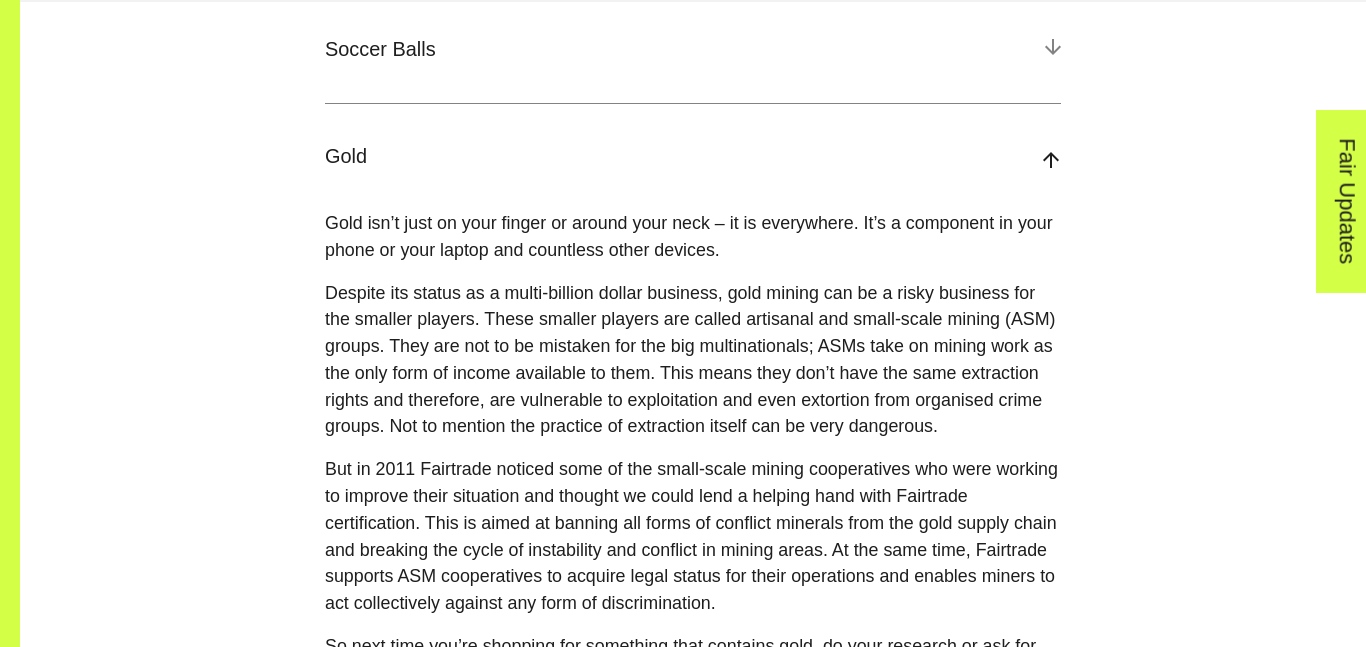 click on "Gold" at bounding box center [693, 156] 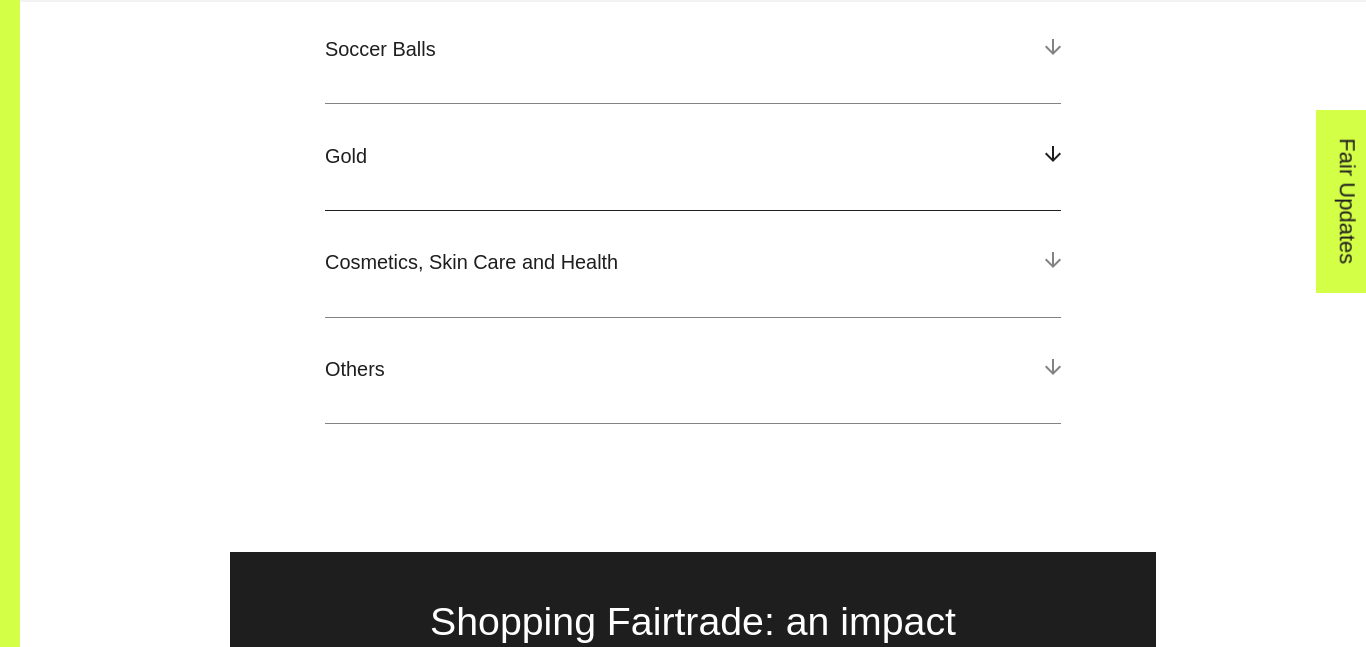 click on "Gold" at bounding box center (693, 156) 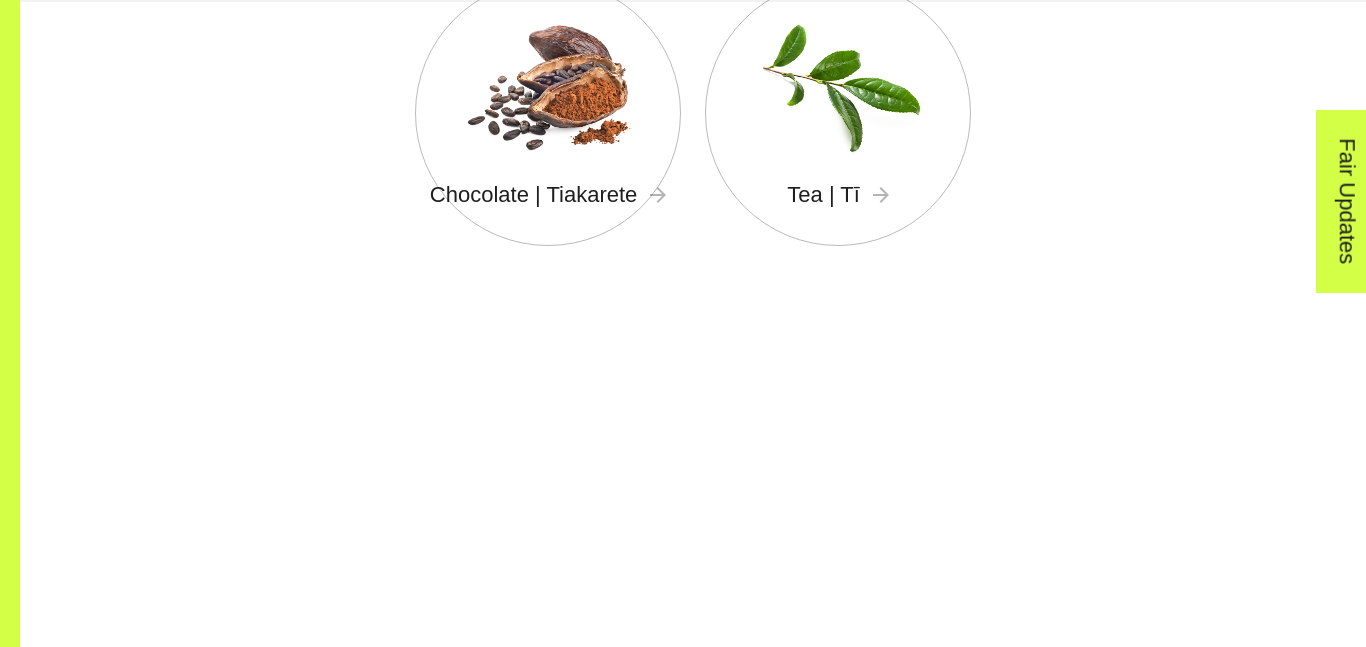 scroll, scrollTop: 4399, scrollLeft: 0, axis: vertical 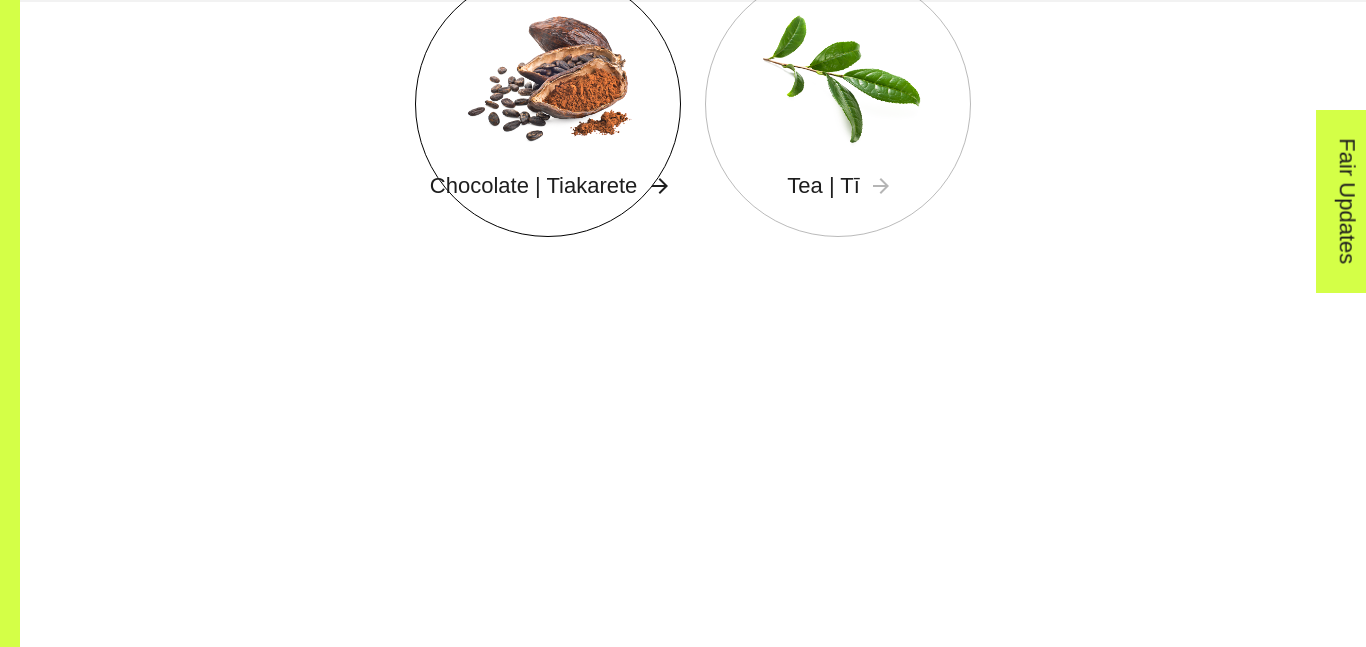 click at bounding box center (548, 75) 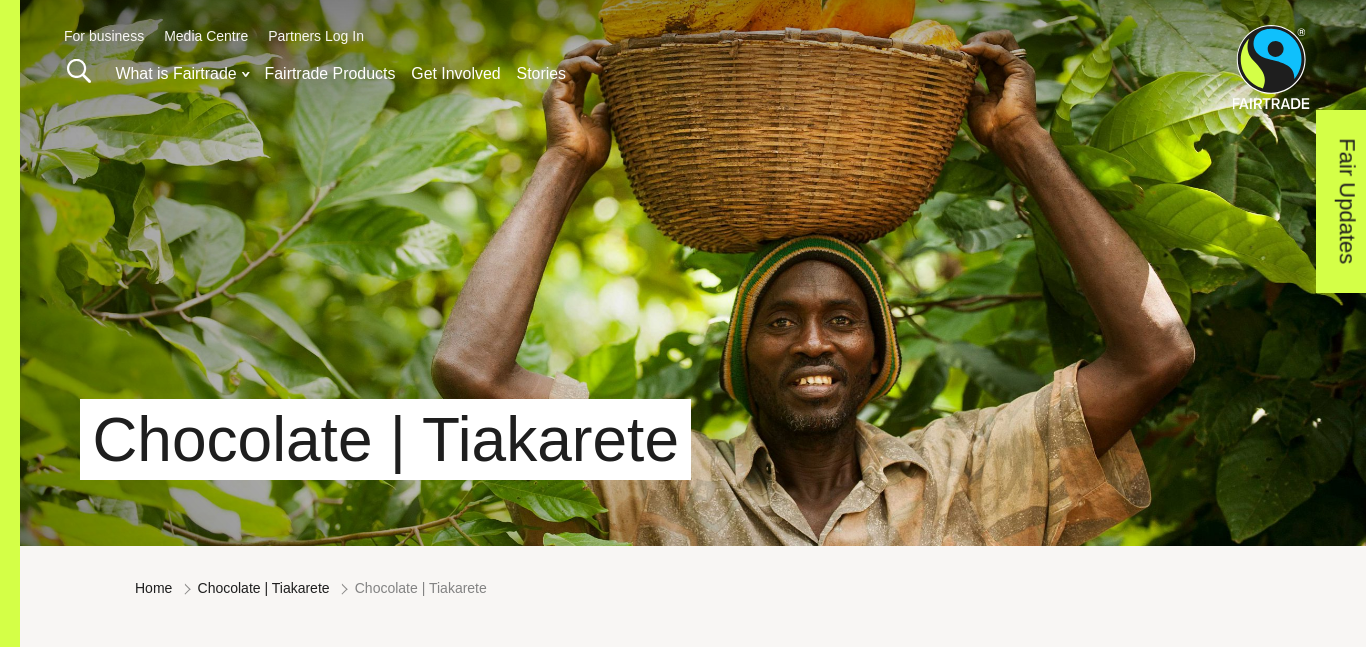 scroll, scrollTop: 0, scrollLeft: 0, axis: both 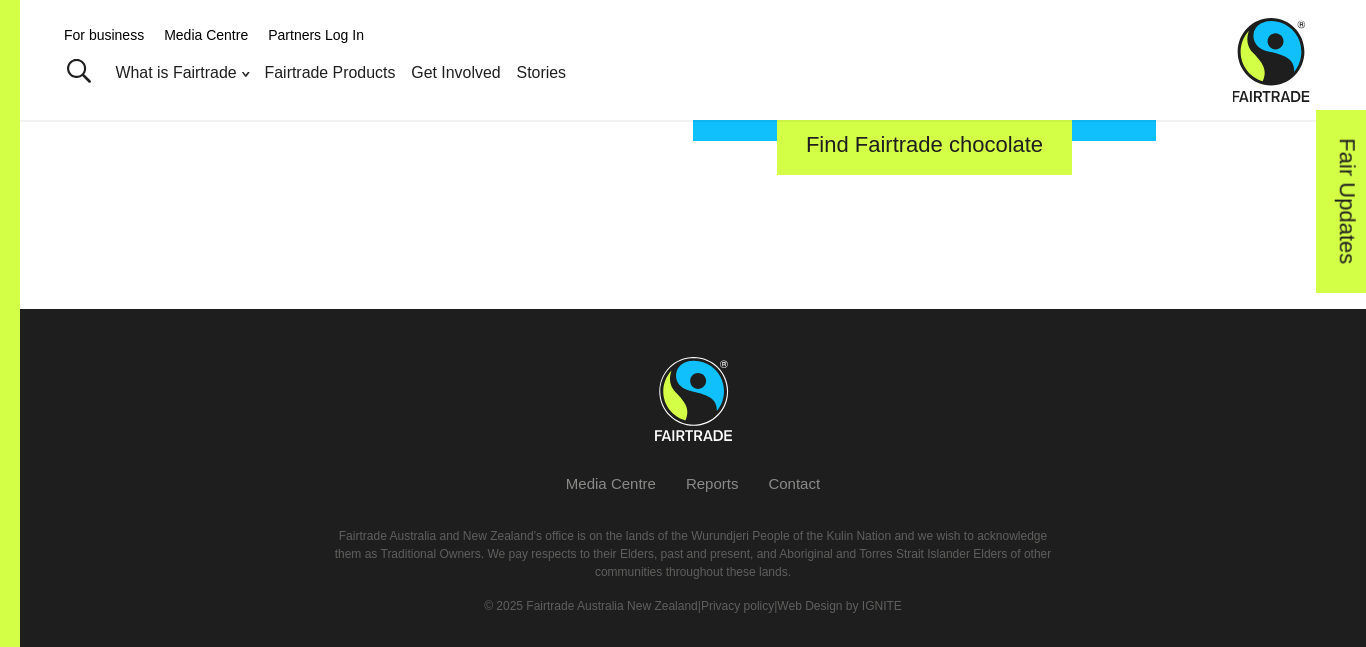 click on "Find Fairtrade chocolate" at bounding box center (924, 144) 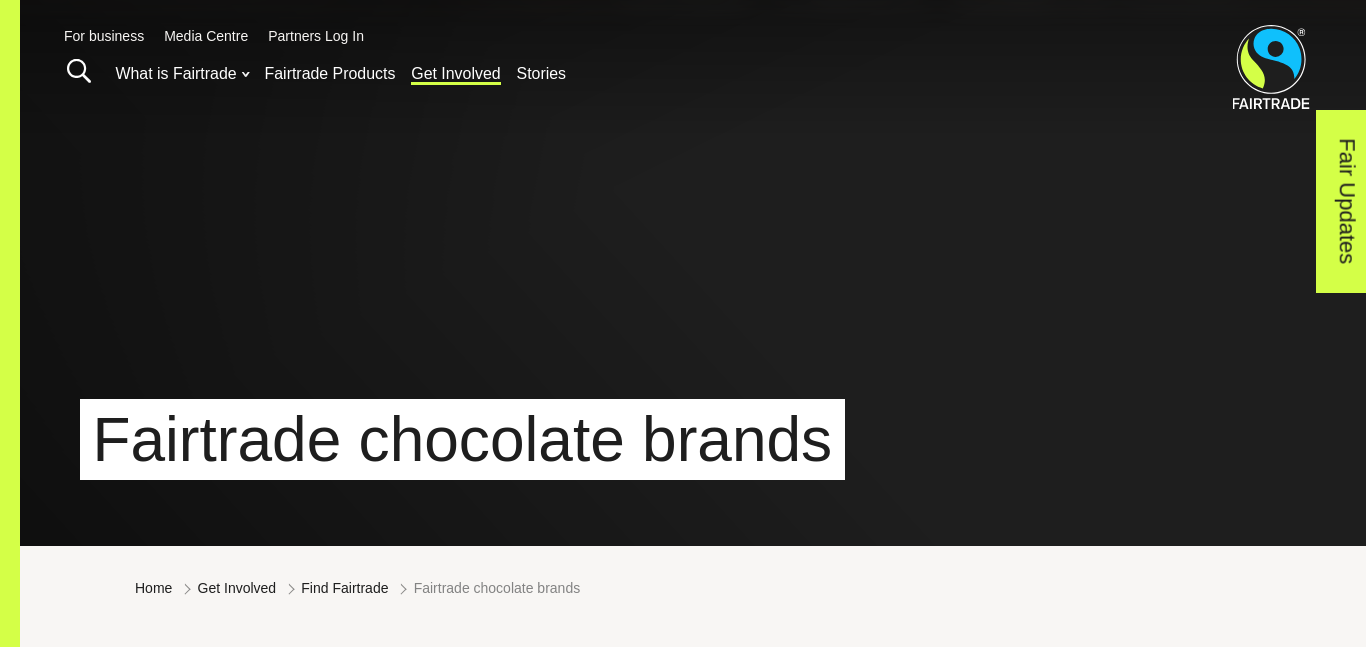 scroll, scrollTop: 0, scrollLeft: 0, axis: both 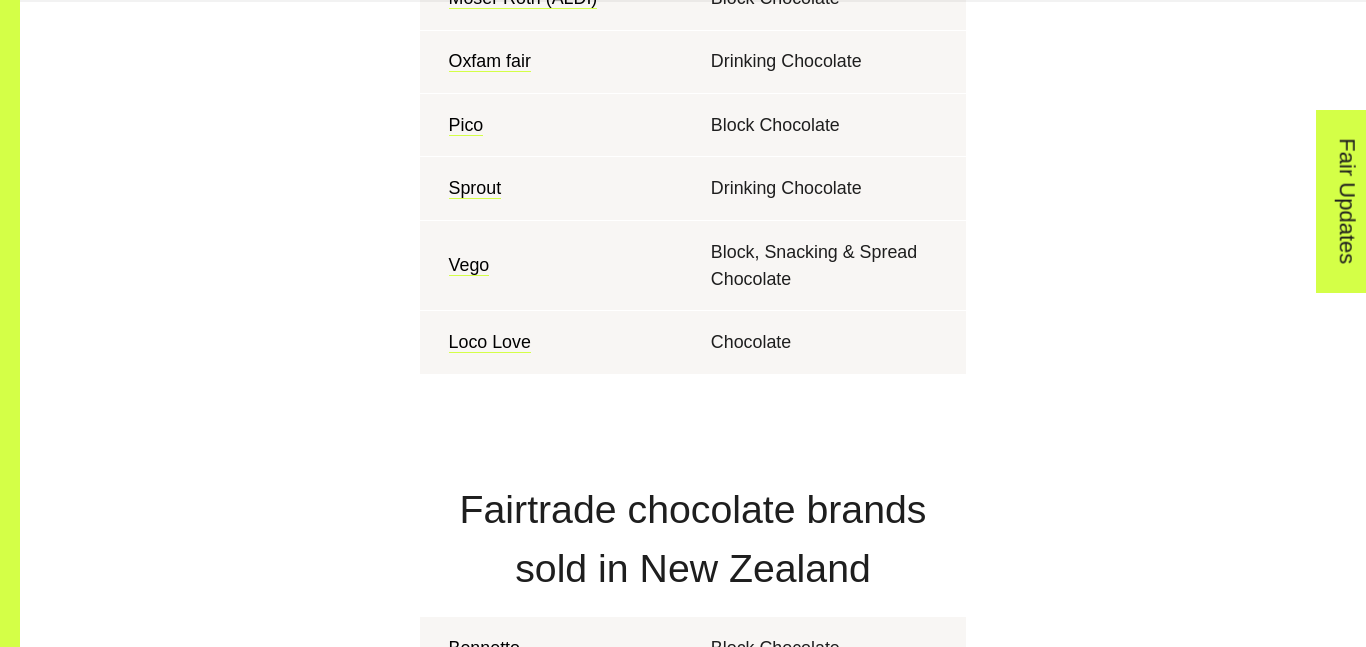 click on "Fairtrade chocolate brands sold in Australia
Feastables
Chocolate Bar
Bennetto
Block Chocolate
Guylian
Chocolate
eco.logic
Drinking Chocolate (hospitality)
Tony’s Chocoloney
Block Chocolate
Griffiths Bros
Drinking Chocolate
Jasper Coffee
Drinking Chocolate
Just Fair
Drinking Chocolate
Just Organic (ALDI)
Block Chocolate
Moser Roth (ALDI)
Block Chocolate
Oxfam fair
Drinking Chocolate
Pico
Block Chocolate
Sprout
Drinking Chocolate
Vego
Block, Snacking & Spread Chocolate
Loco Love
Chocolate
Fairtrade chocolate brands sold in New Zealand
Bennetto
Block Chocolate
Caffe Prima
Drinking Chocolate
Guylian
Chocolate
Good Fortune Coffee Co
Drinking Chocolate
Hamodava Coffee Co
Drinking Chocolate
Kokako
Drinking Chocolate
Pico
Block Chocolate
Tony’s Chocolonely
Block Chocolate
Loco Love
Chocolate" at bounding box center (693, 287) 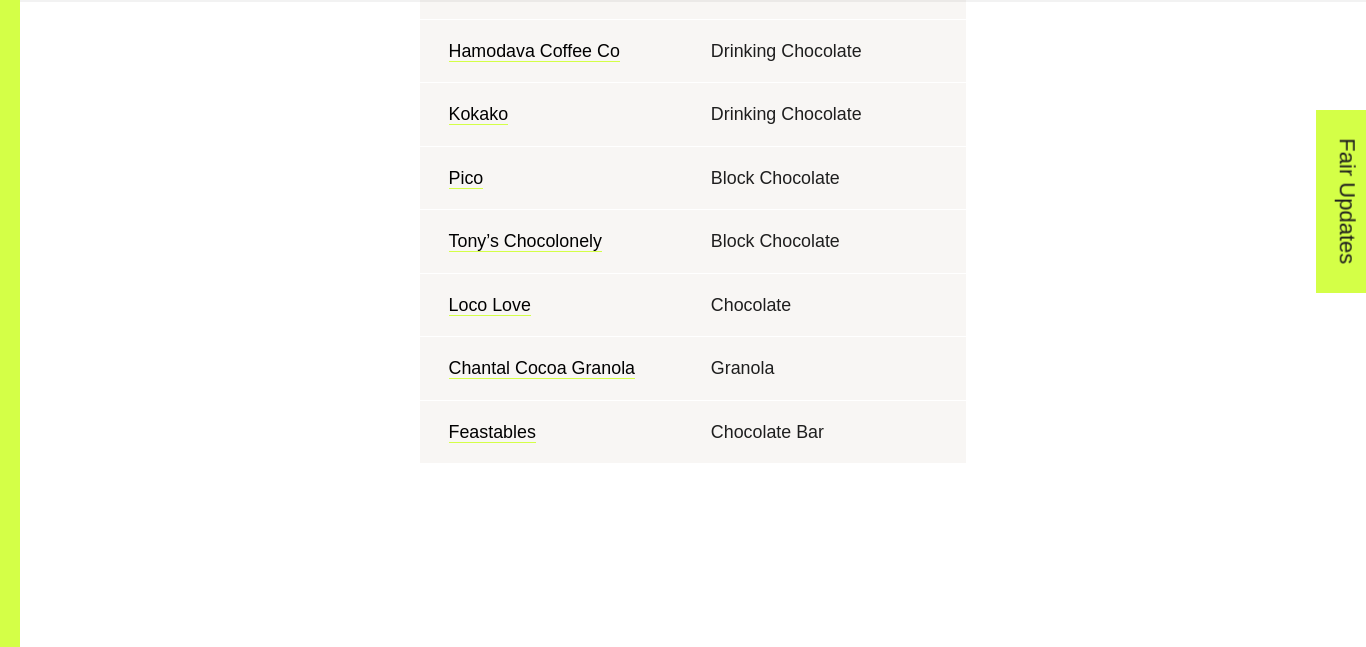 scroll, scrollTop: 2630, scrollLeft: 0, axis: vertical 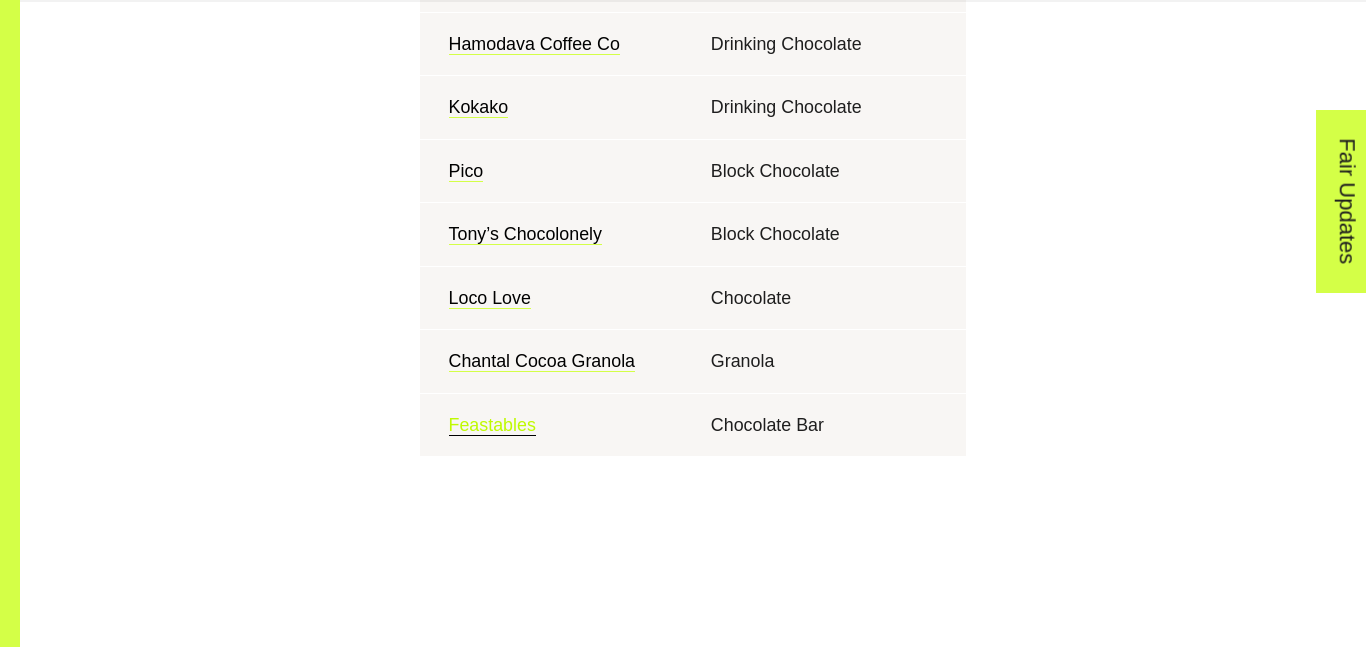 click on "Feastables" at bounding box center [492, 425] 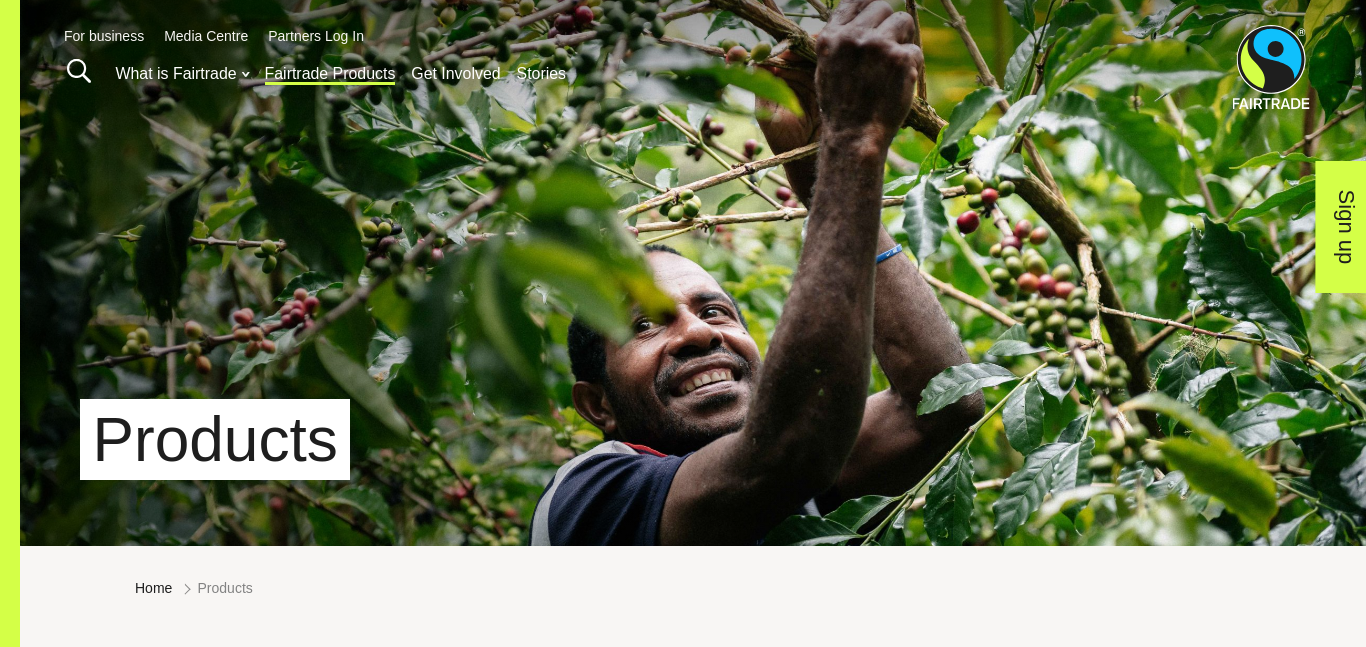 scroll, scrollTop: 0, scrollLeft: 0, axis: both 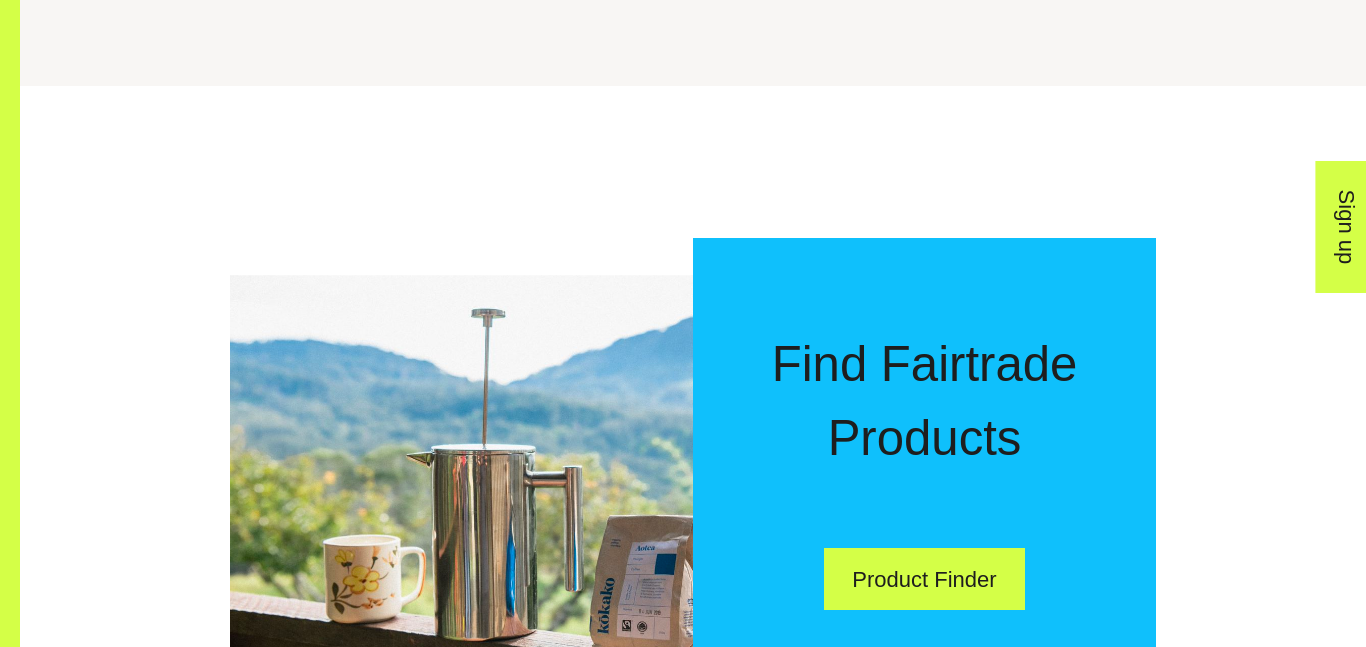 click on "Find Fairtrade Products" at bounding box center [924, 414] 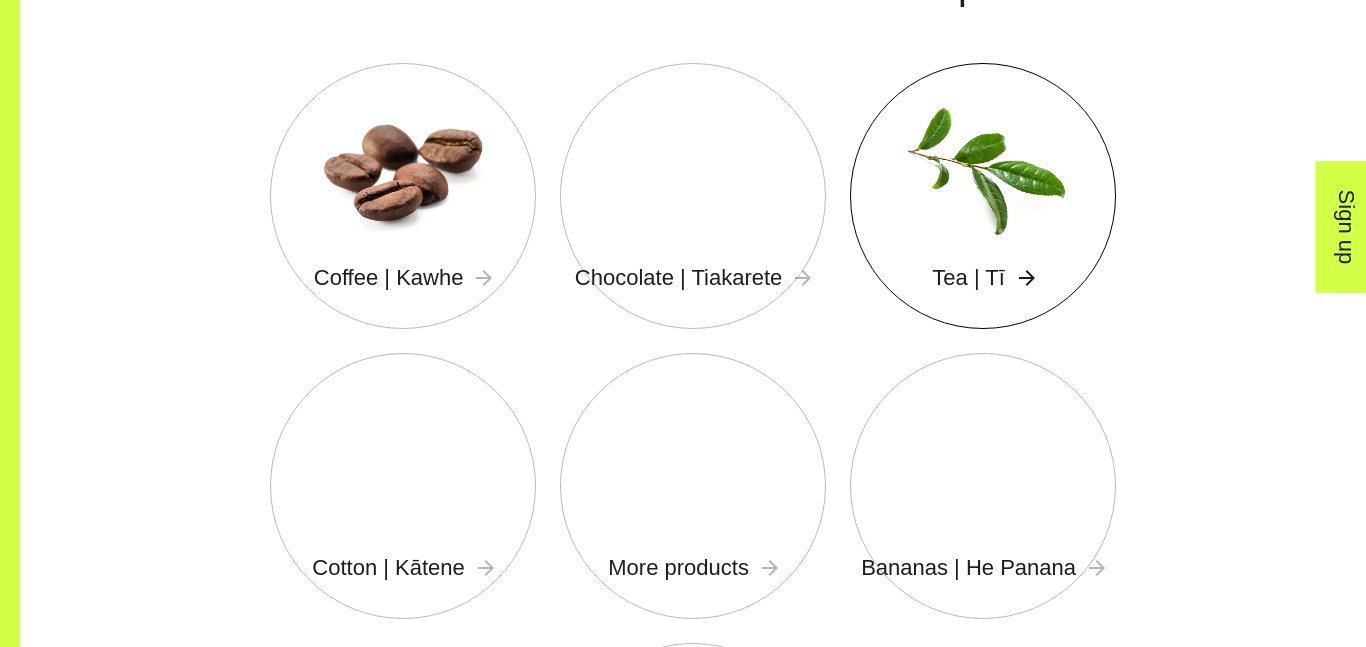 scroll, scrollTop: 1861, scrollLeft: 0, axis: vertical 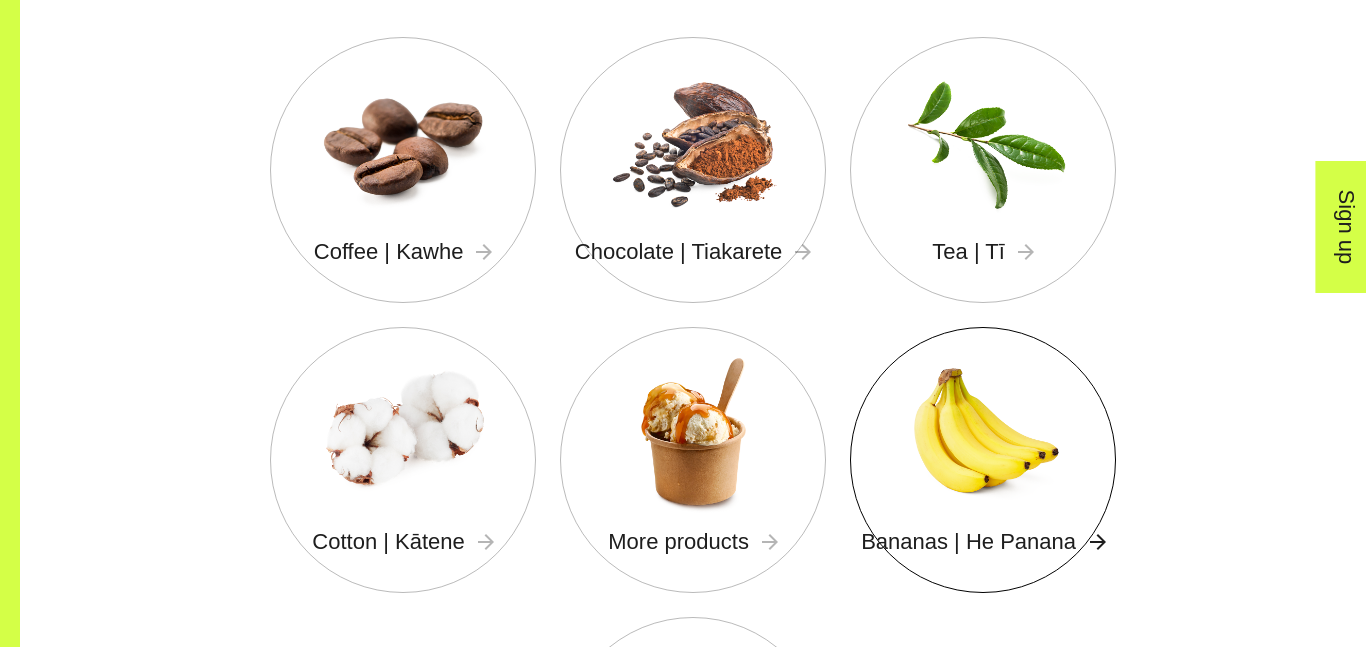 click at bounding box center (983, 431) 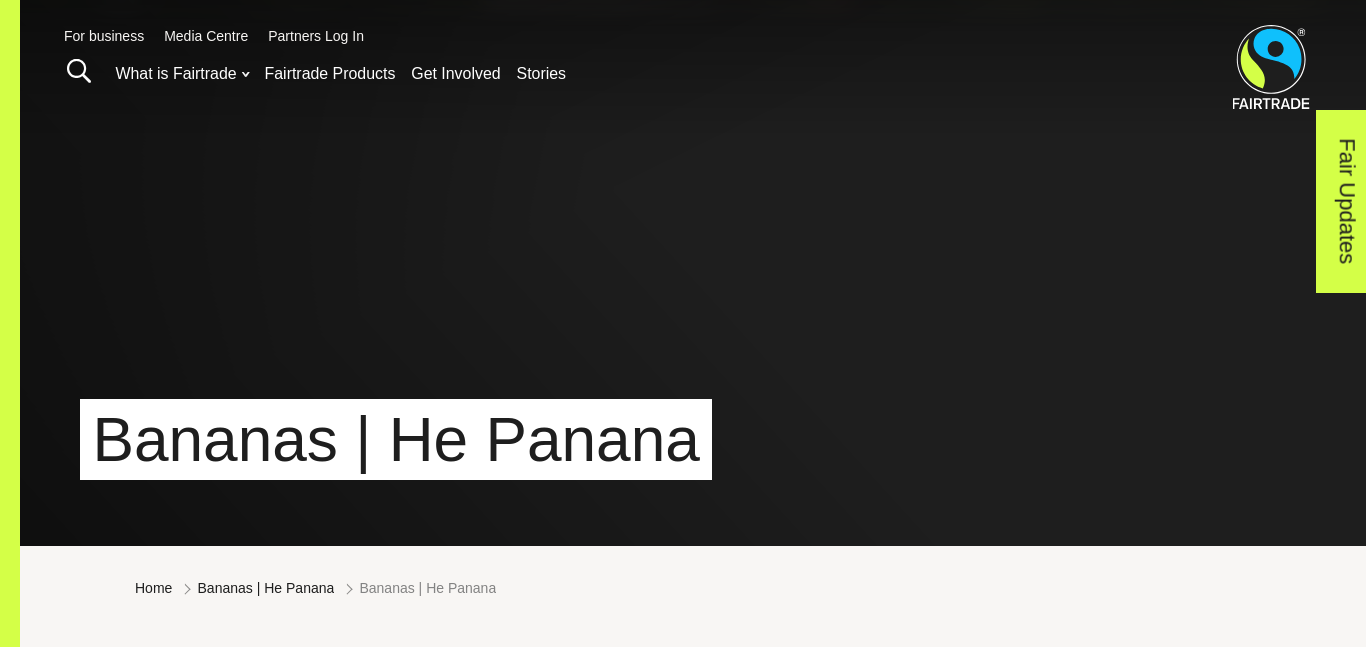 scroll, scrollTop: 0, scrollLeft: 0, axis: both 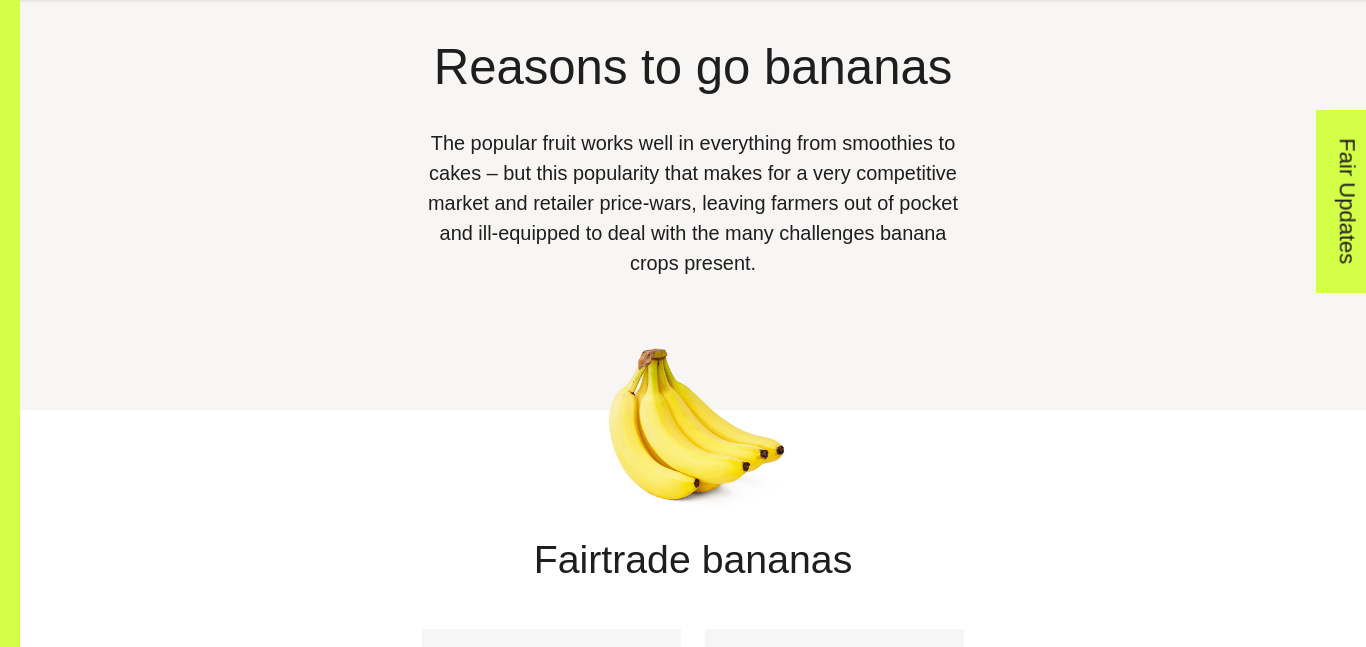 click on "The popular fruit works well in everything from smoothies to cakes – but this popularity that makes for a very competitive market and retailer price-wars, leaving farmers out of pocket and ill-equipped to deal with the many challenges banana crops present." at bounding box center [693, 203] 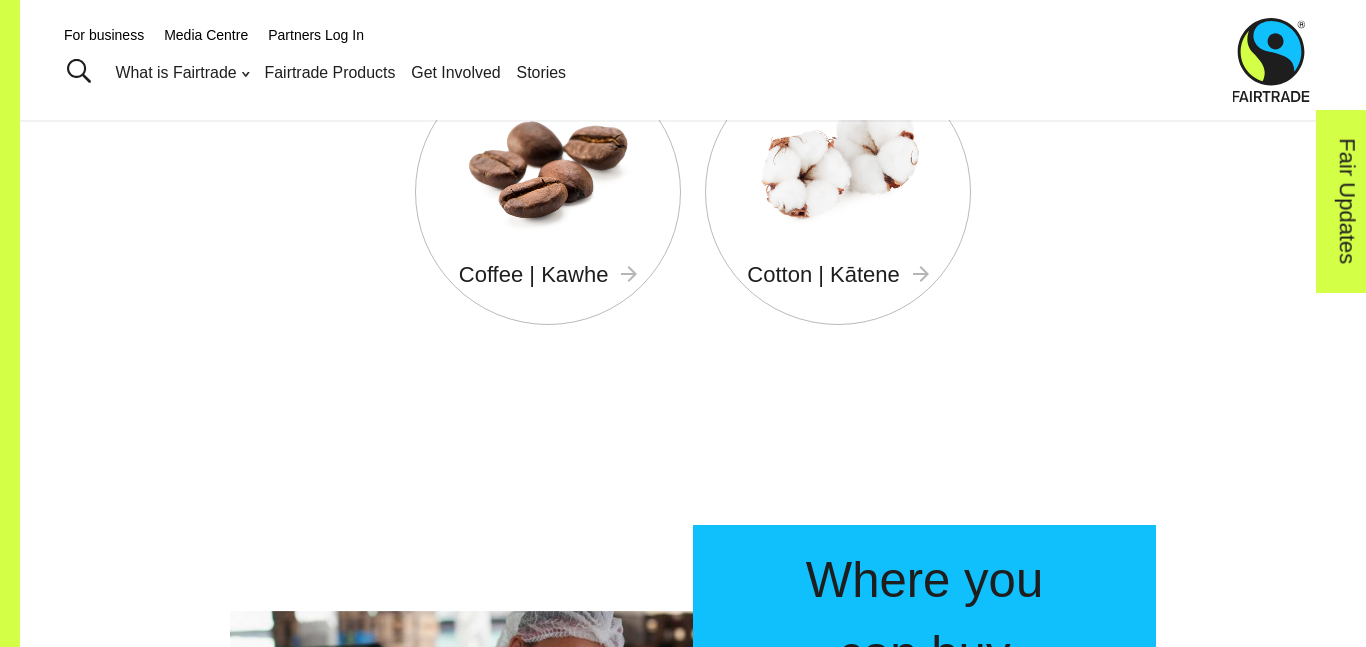 scroll, scrollTop: 4164, scrollLeft: 0, axis: vertical 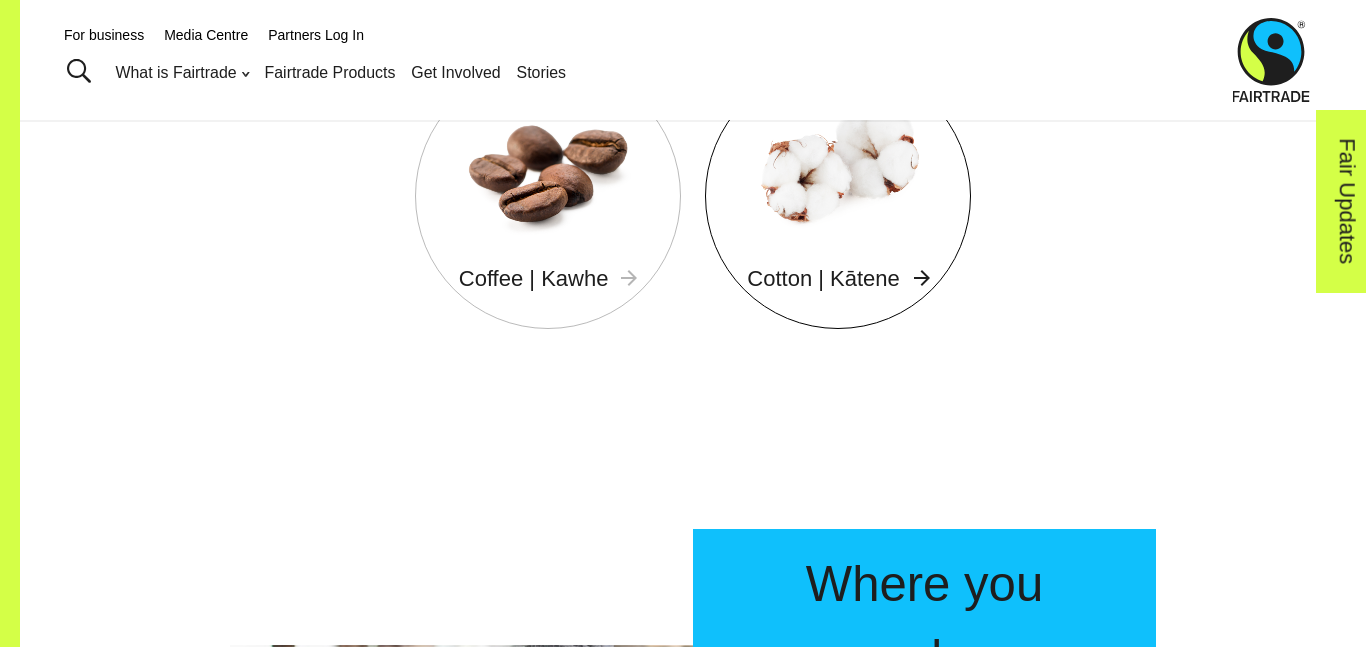 click at bounding box center (838, 168) 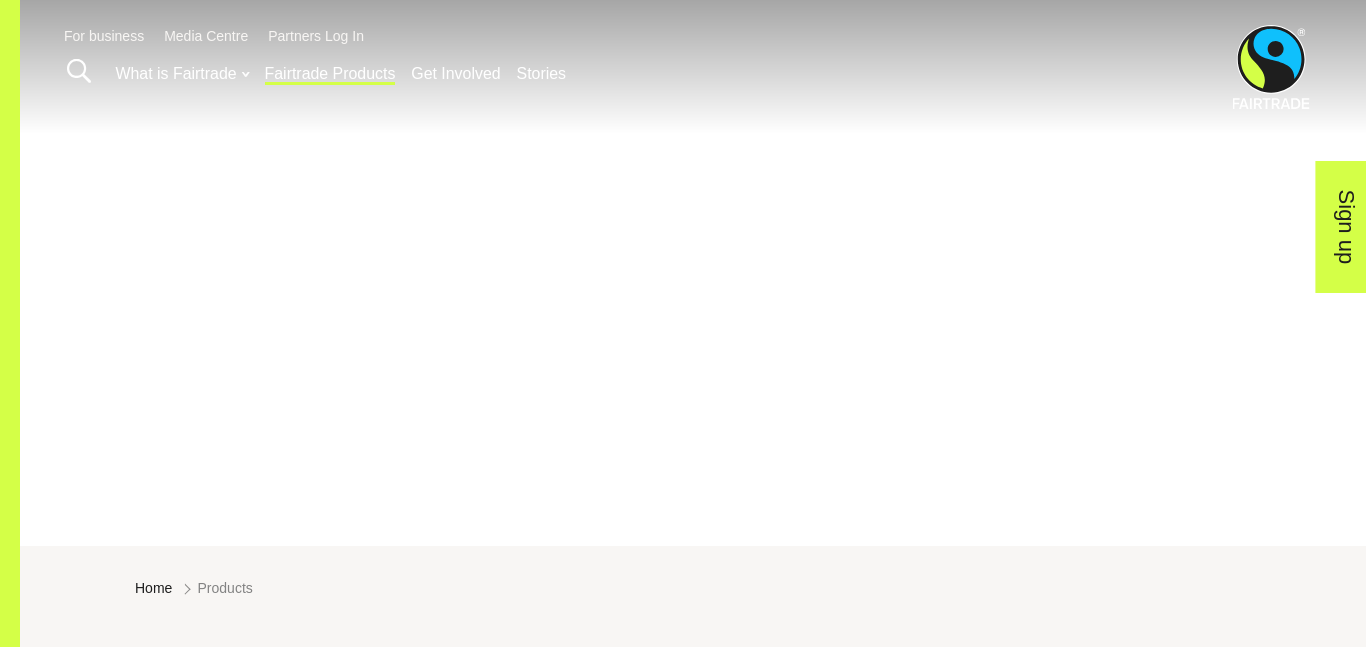 scroll, scrollTop: 0, scrollLeft: 0, axis: both 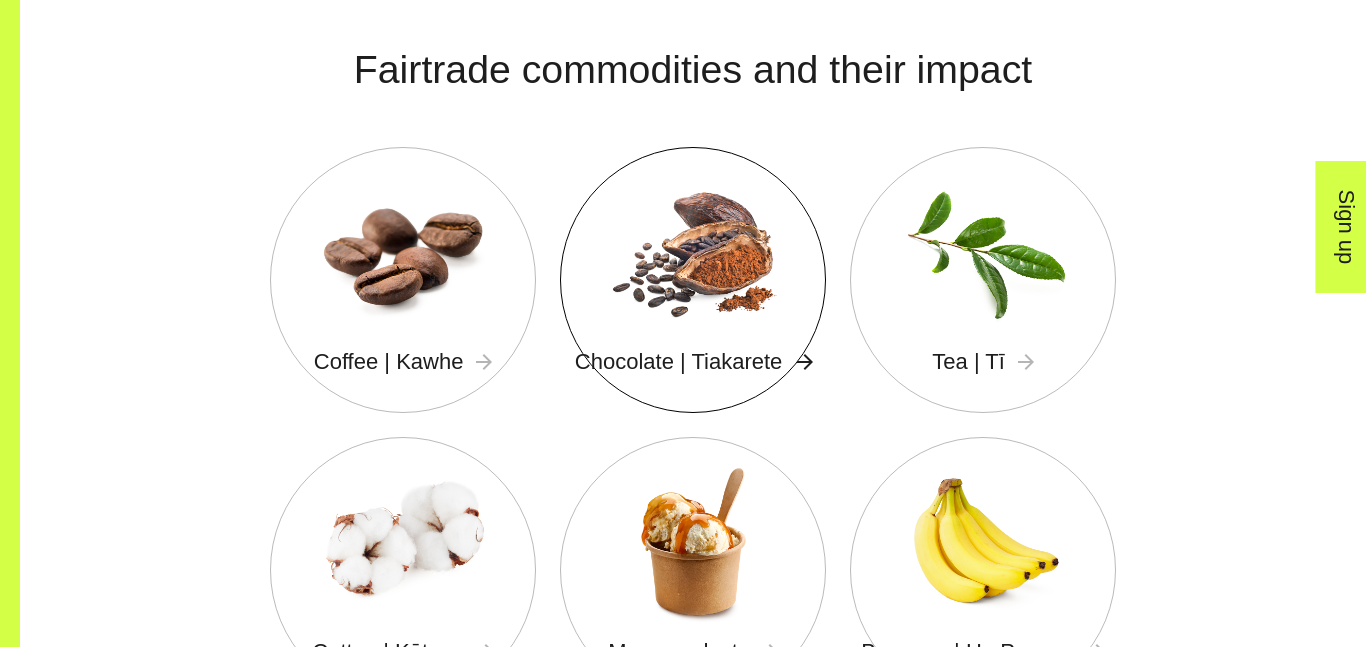 click at bounding box center (693, 251) 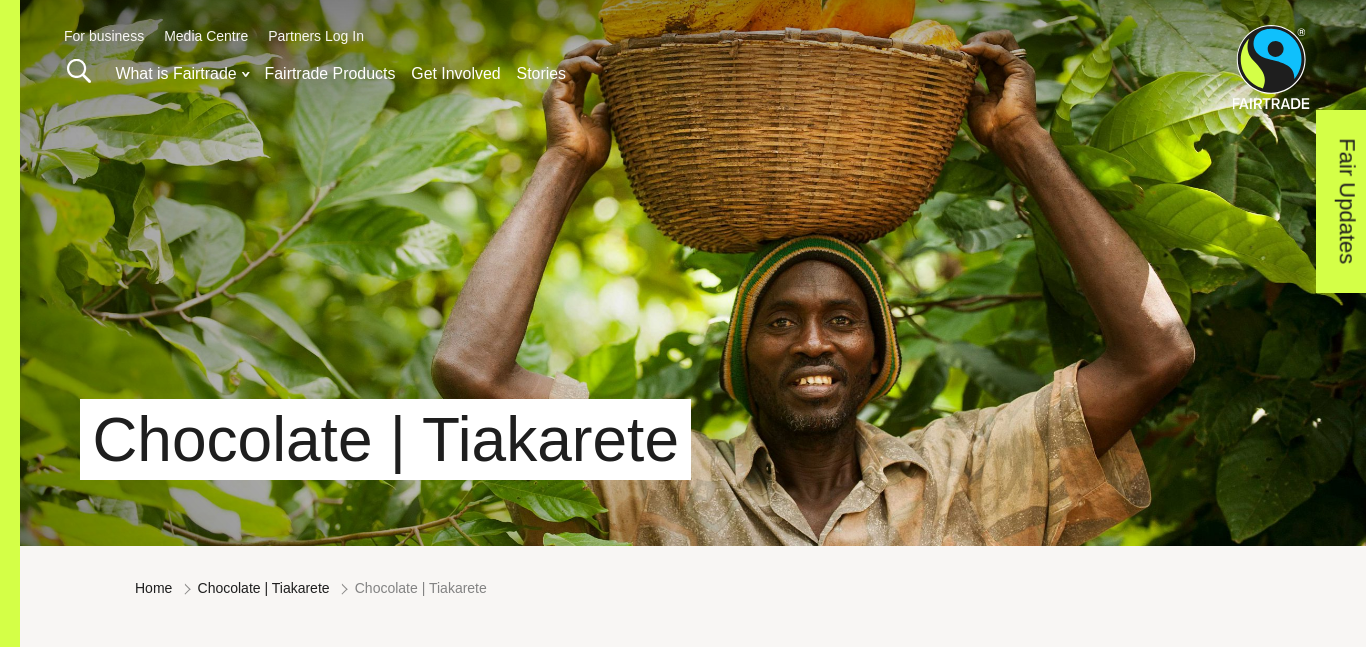 scroll, scrollTop: 0, scrollLeft: 0, axis: both 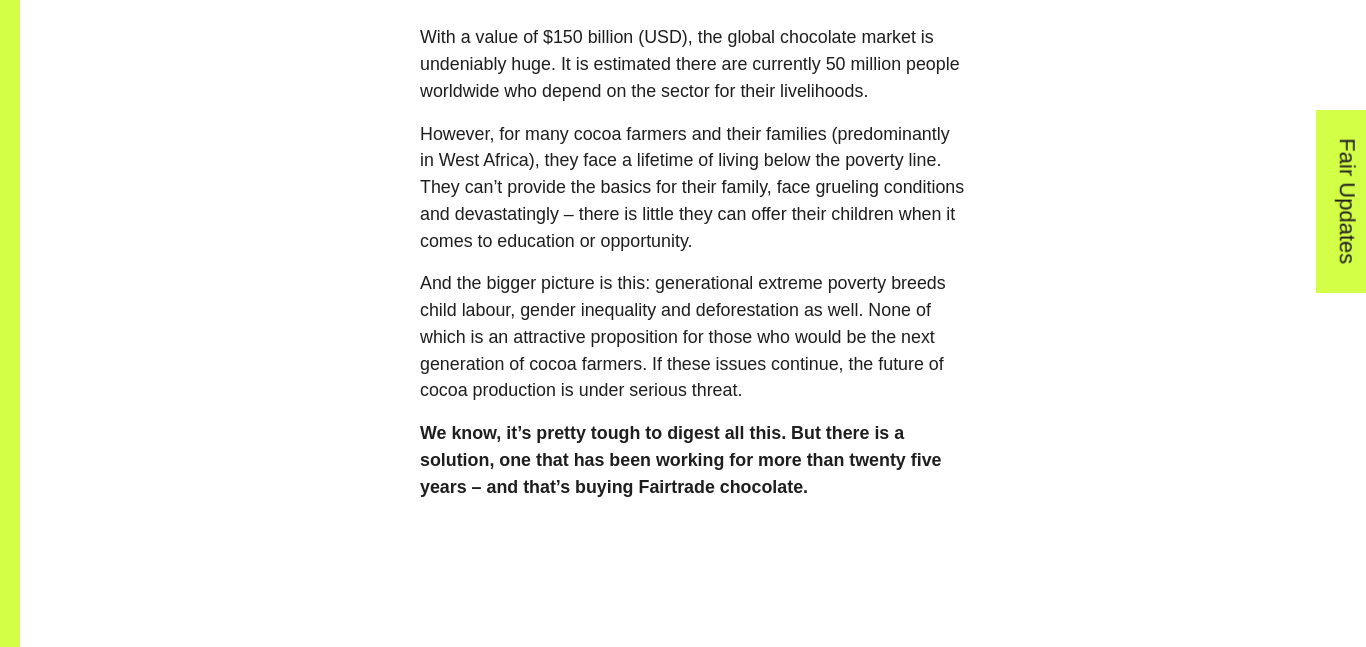 click on "With a value of $150 billion (USD), the global chocolate market is undeniably huge. It is estimated there are currently 50 million people worldwide who depend on the sector for their livelihoods." at bounding box center (693, 64) 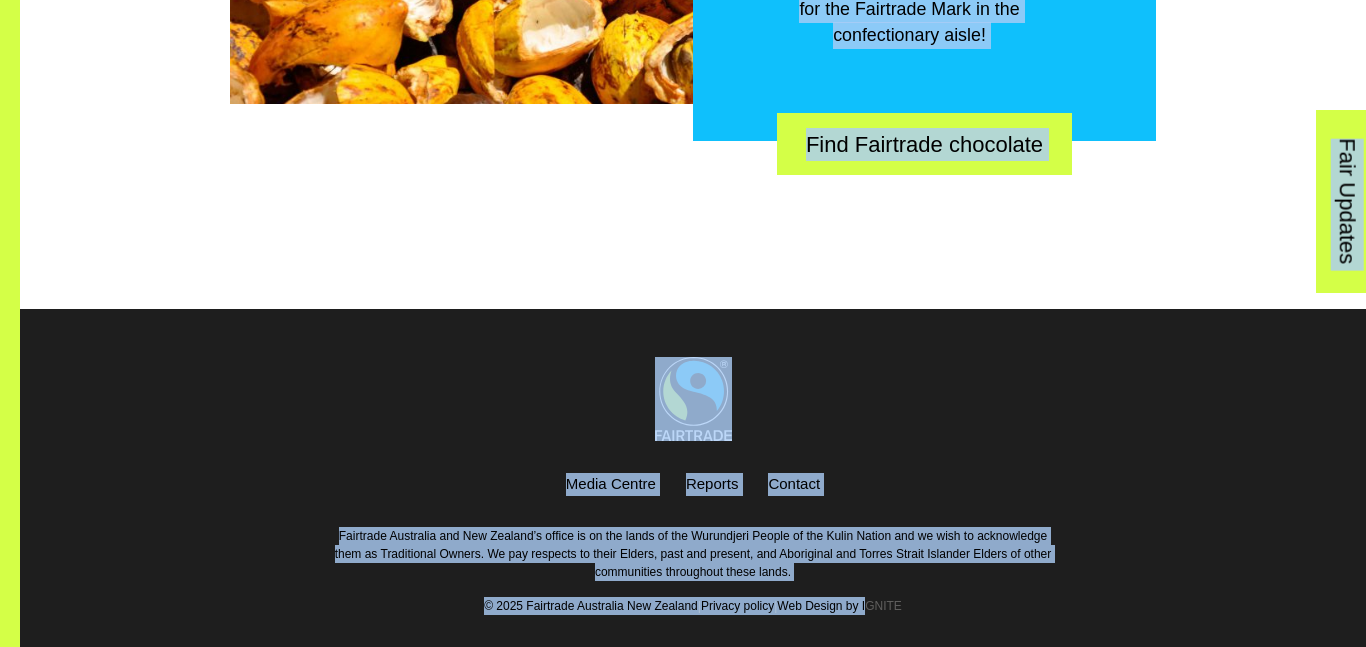 scroll, scrollTop: 5242, scrollLeft: 0, axis: vertical 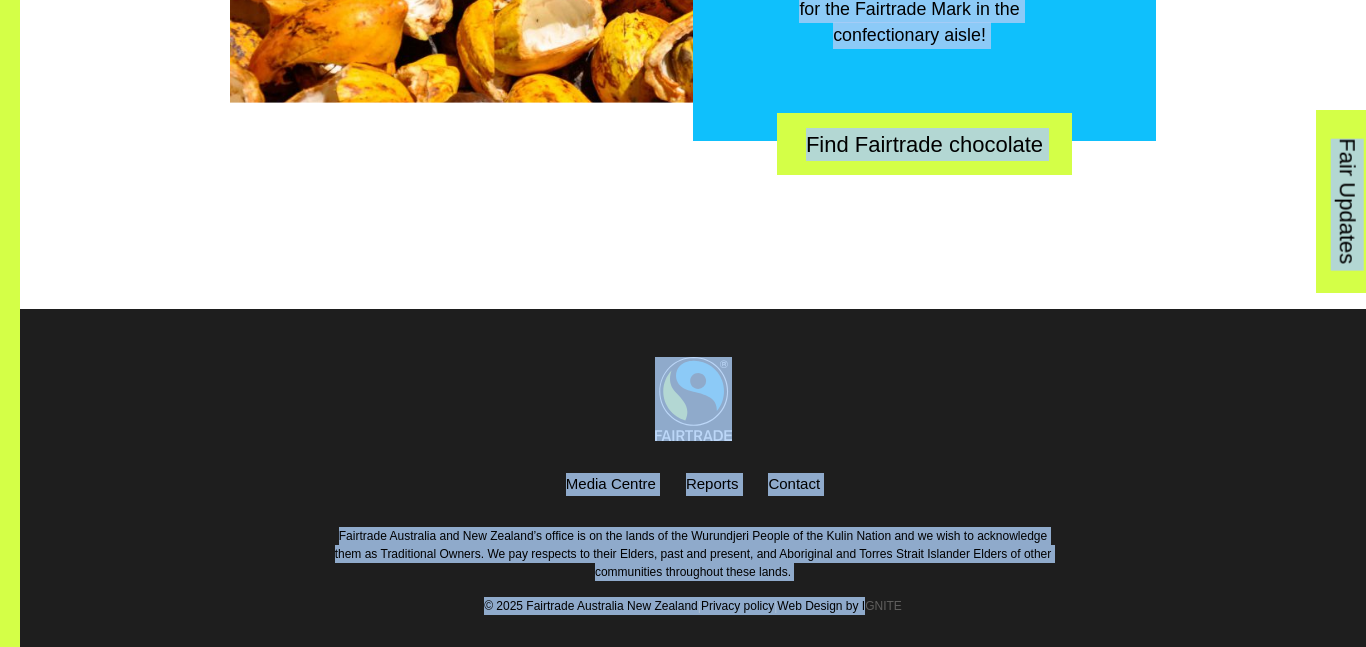 drag, startPoint x: 708, startPoint y: 230, endPoint x: 907, endPoint y: 639, distance: 454.84283 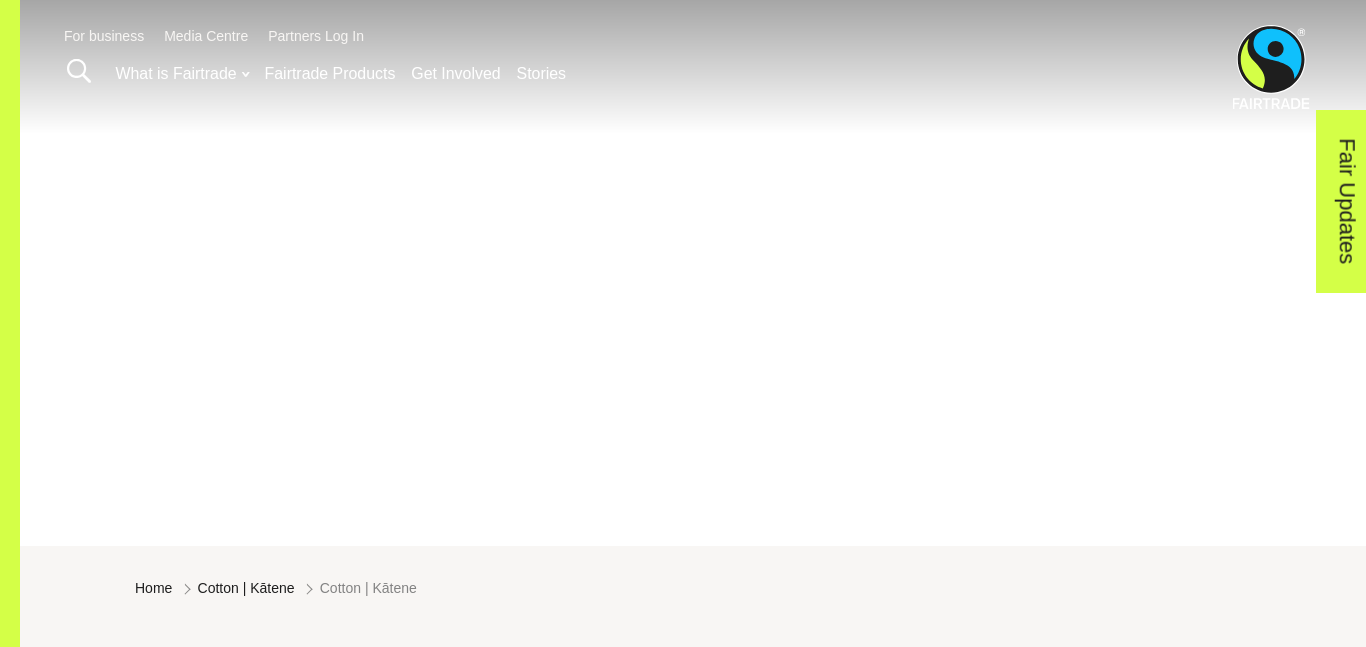 scroll, scrollTop: 0, scrollLeft: 0, axis: both 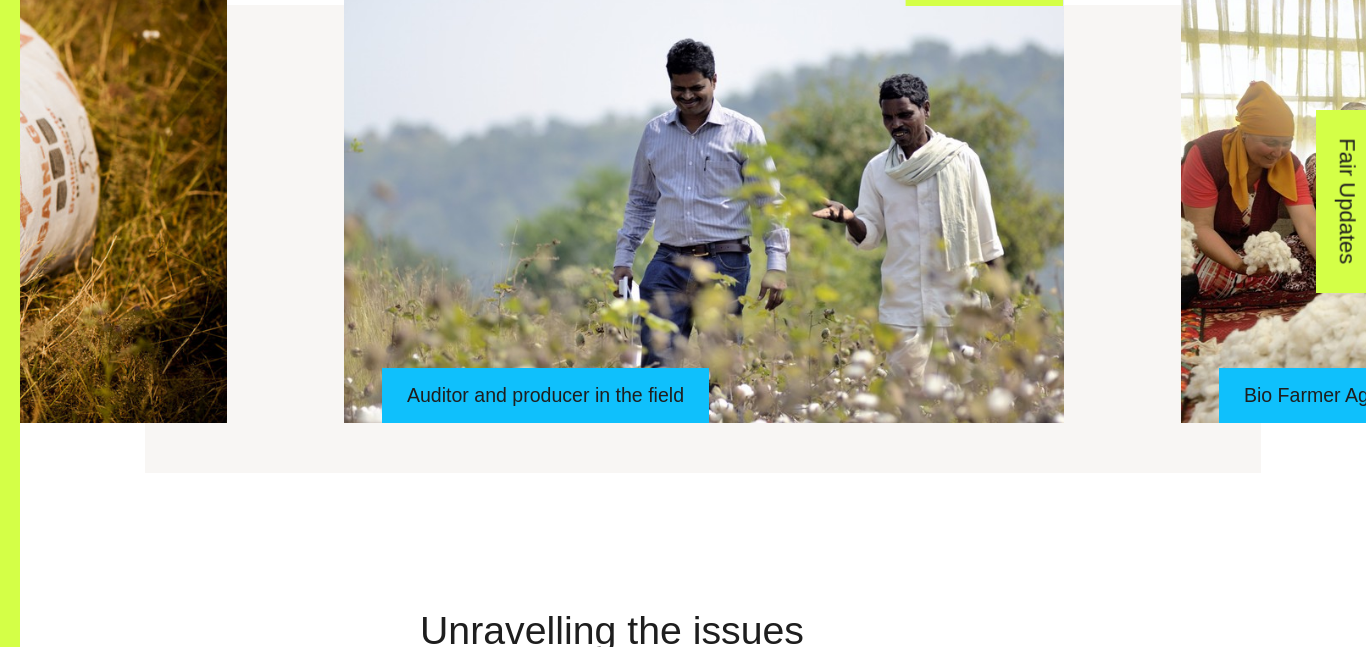 click on "Next" at bounding box center (1023, -20) 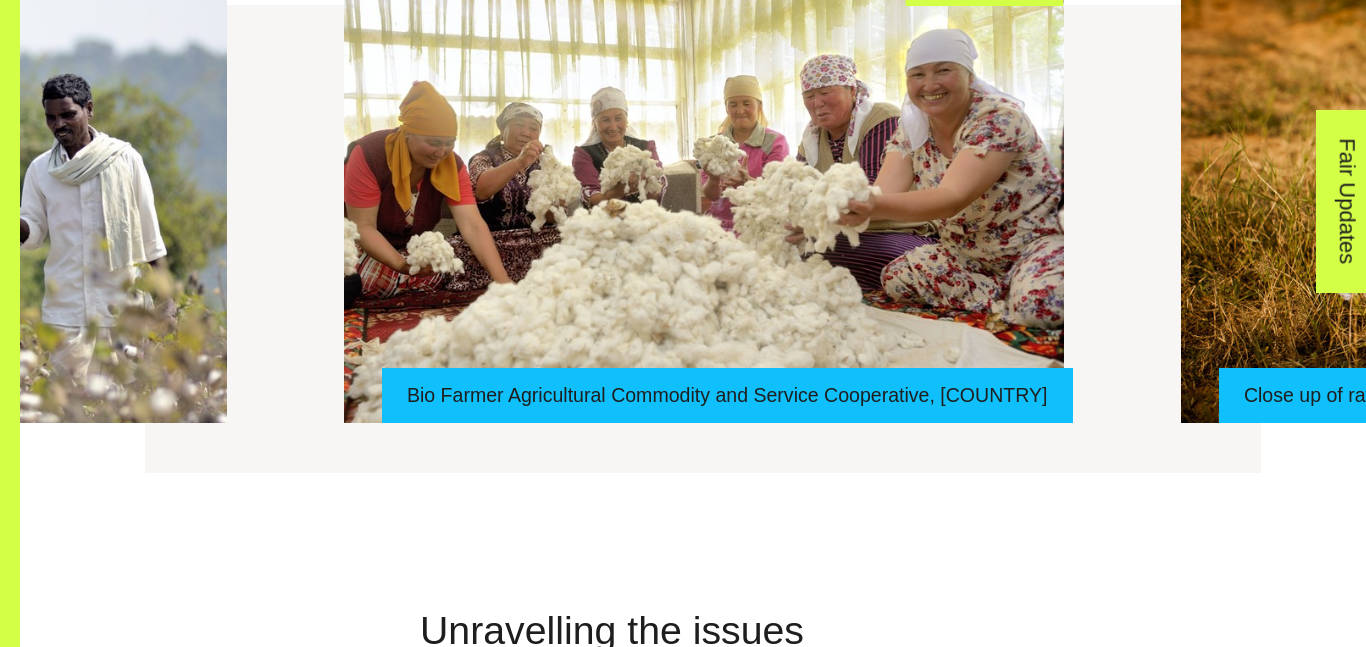 click on "Next" at bounding box center (1023, -20) 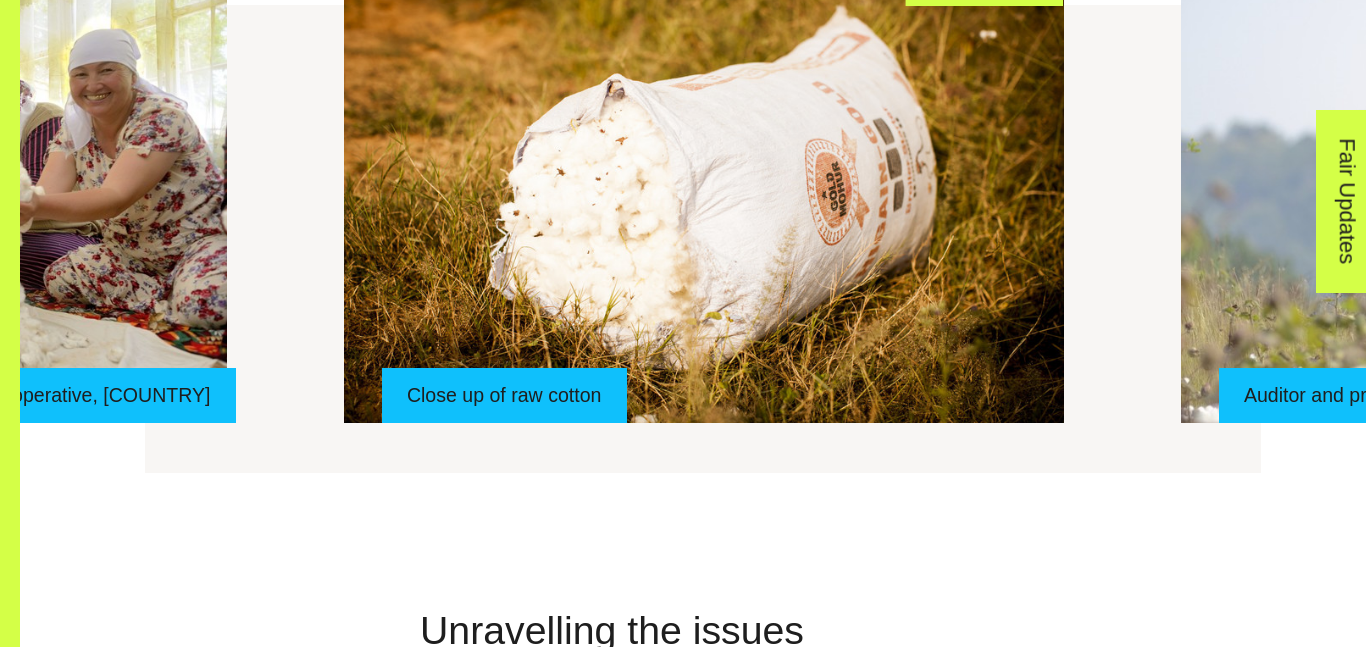 click on "Next" at bounding box center [1023, -20] 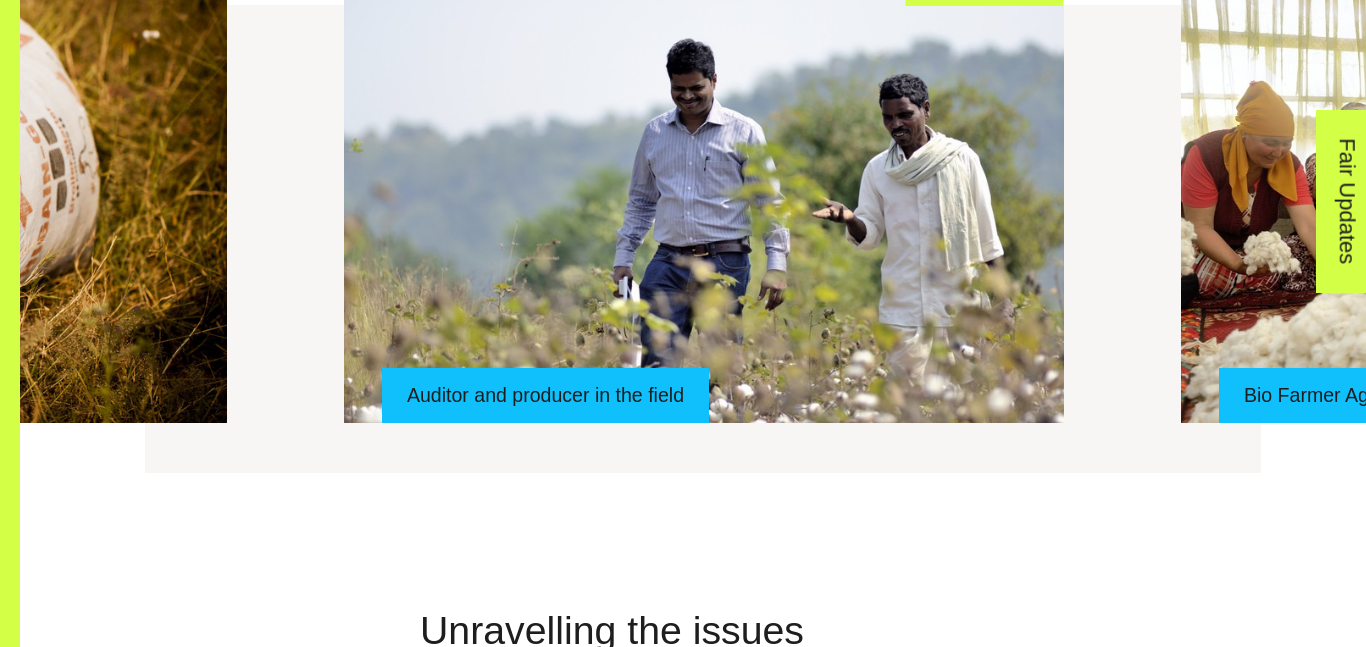 click on "Next" at bounding box center (1023, -20) 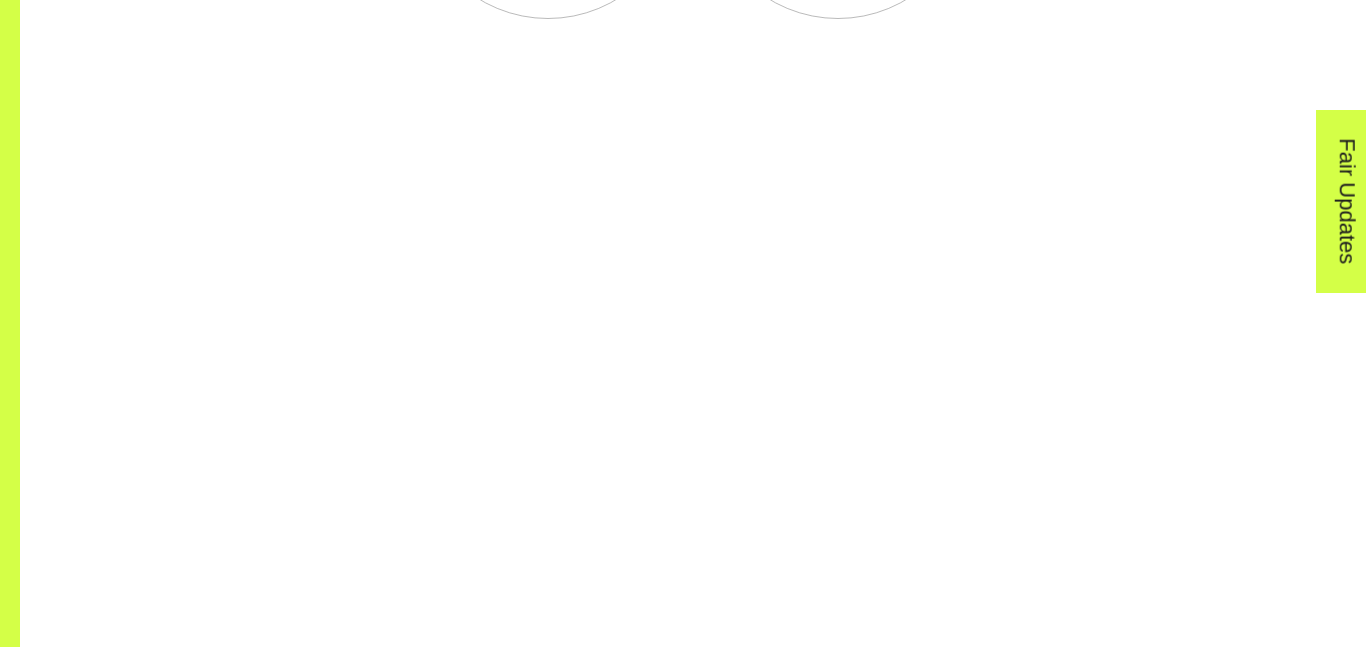 scroll, scrollTop: 5691, scrollLeft: 0, axis: vertical 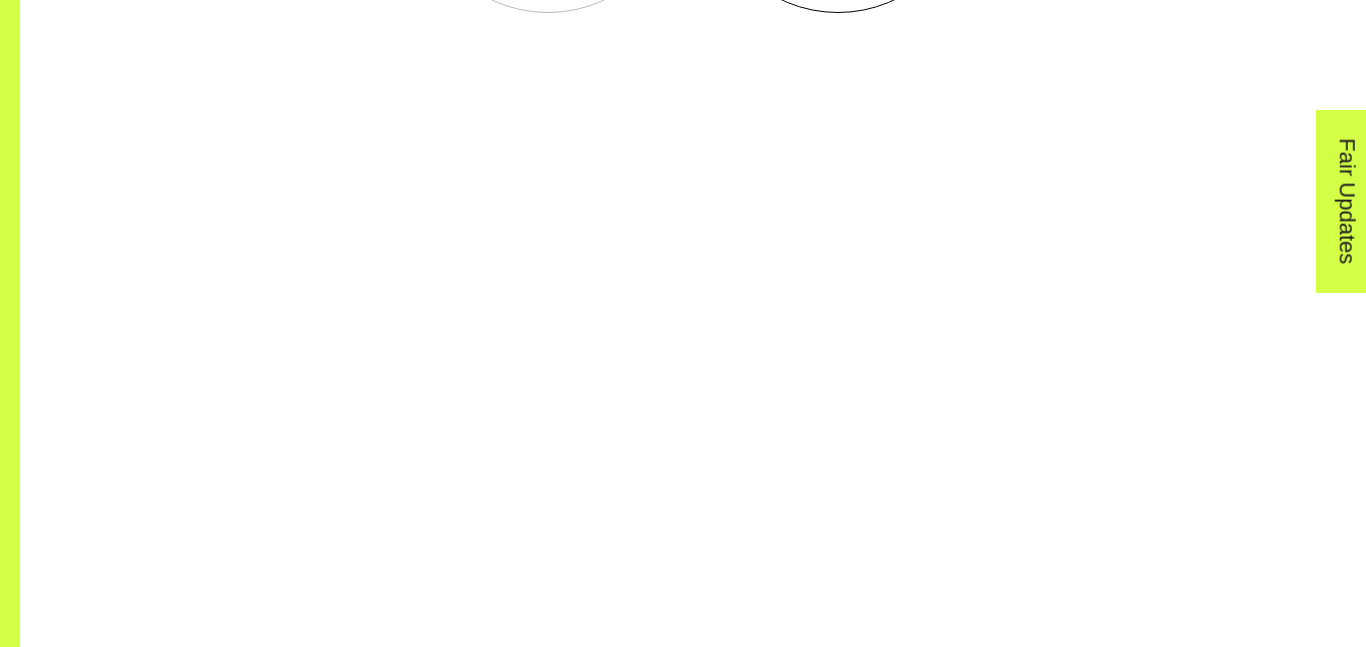 click at bounding box center [838, -148] 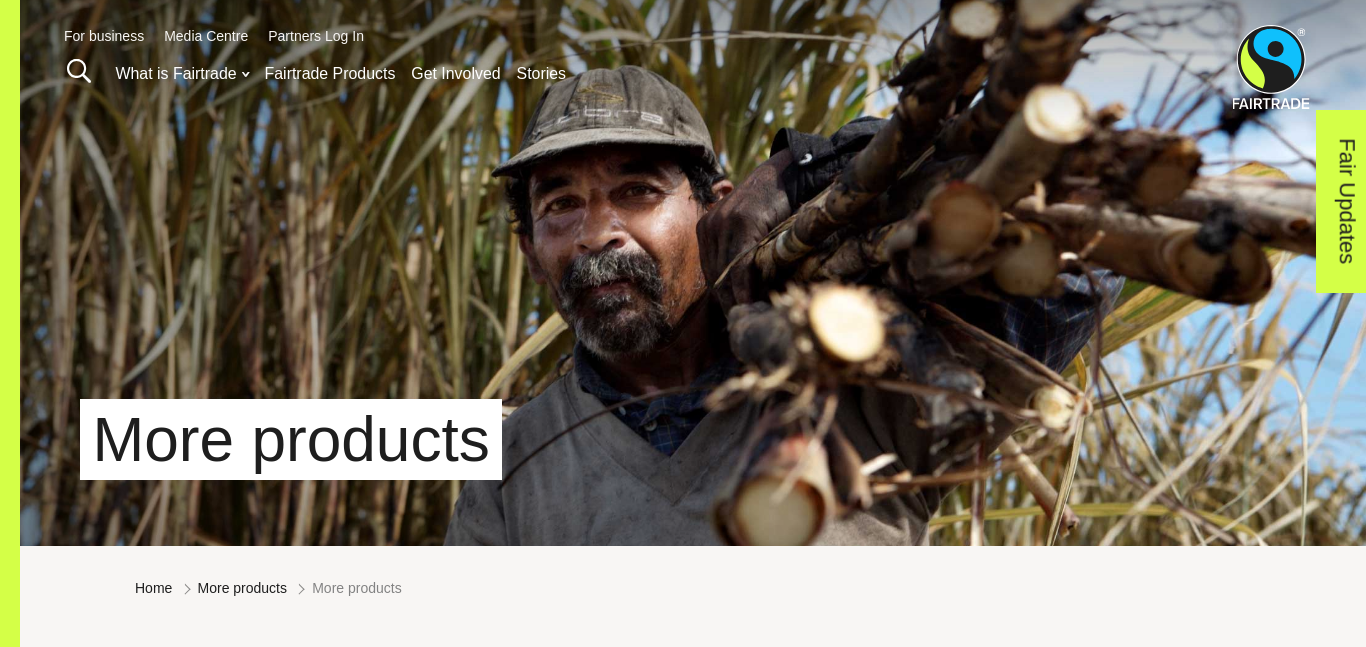 scroll, scrollTop: 0, scrollLeft: 0, axis: both 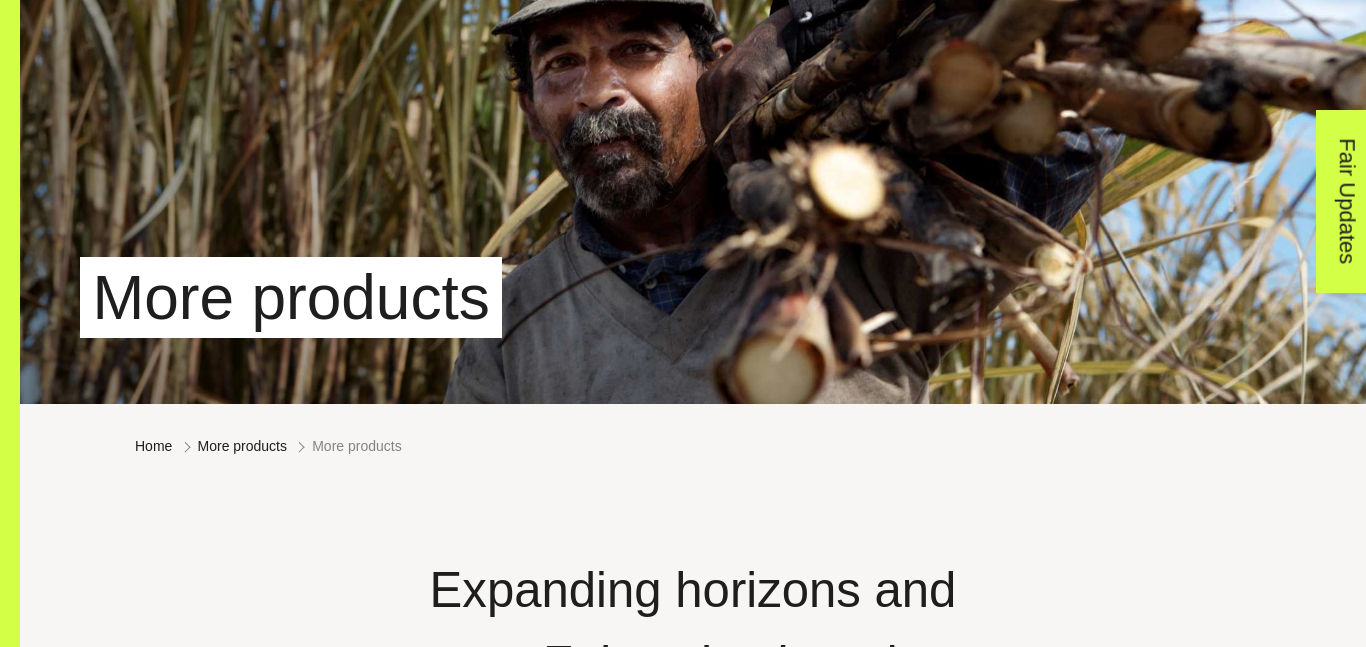 click on "More products" at bounding box center [291, 297] 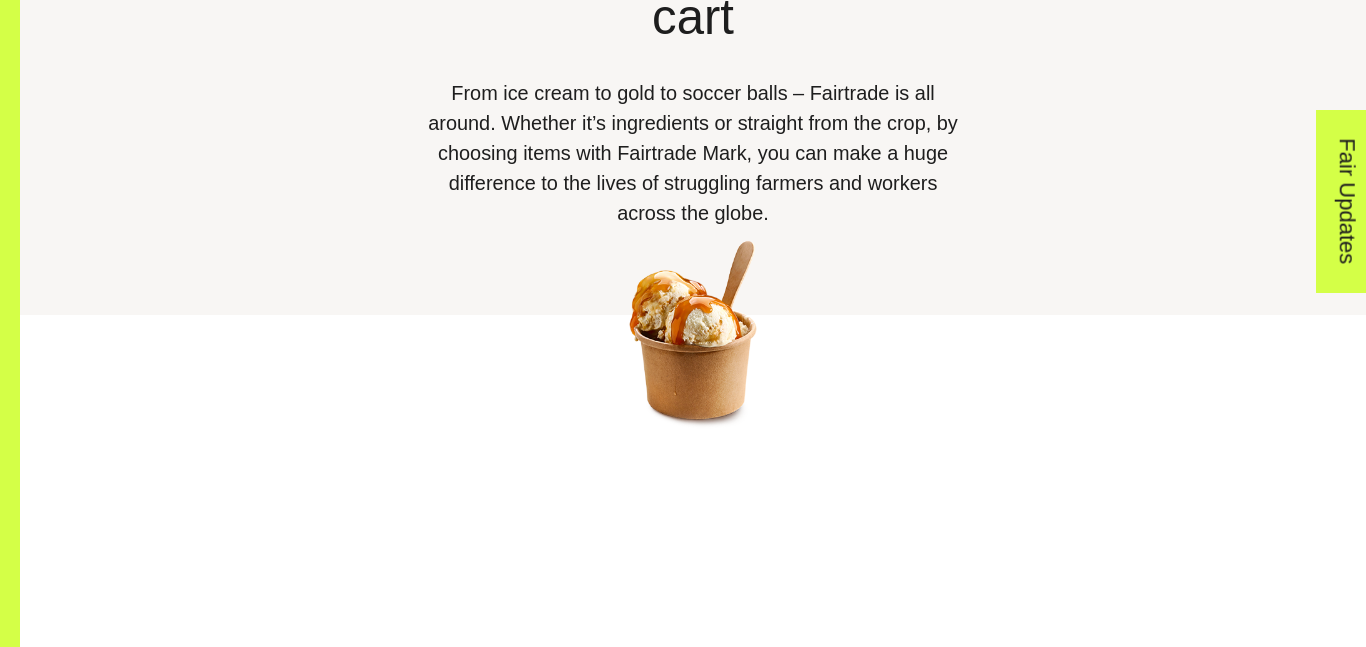 scroll, scrollTop: 863, scrollLeft: 0, axis: vertical 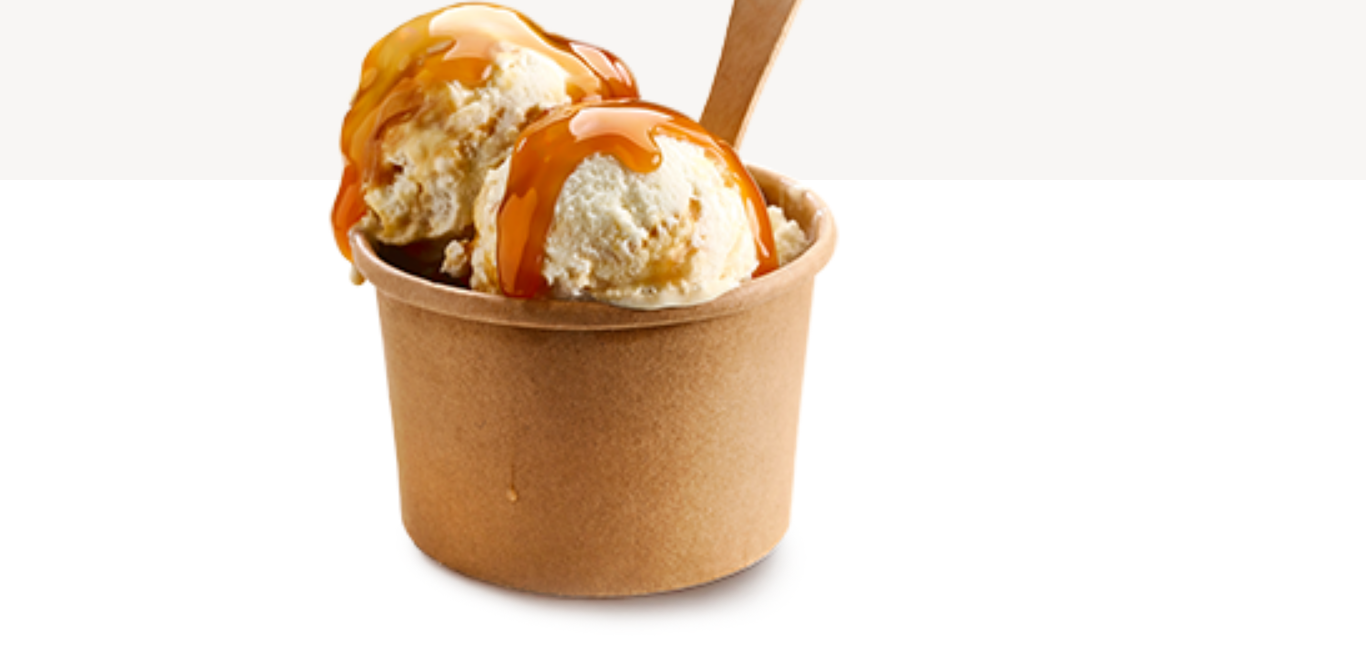 click at bounding box center (693, 329) 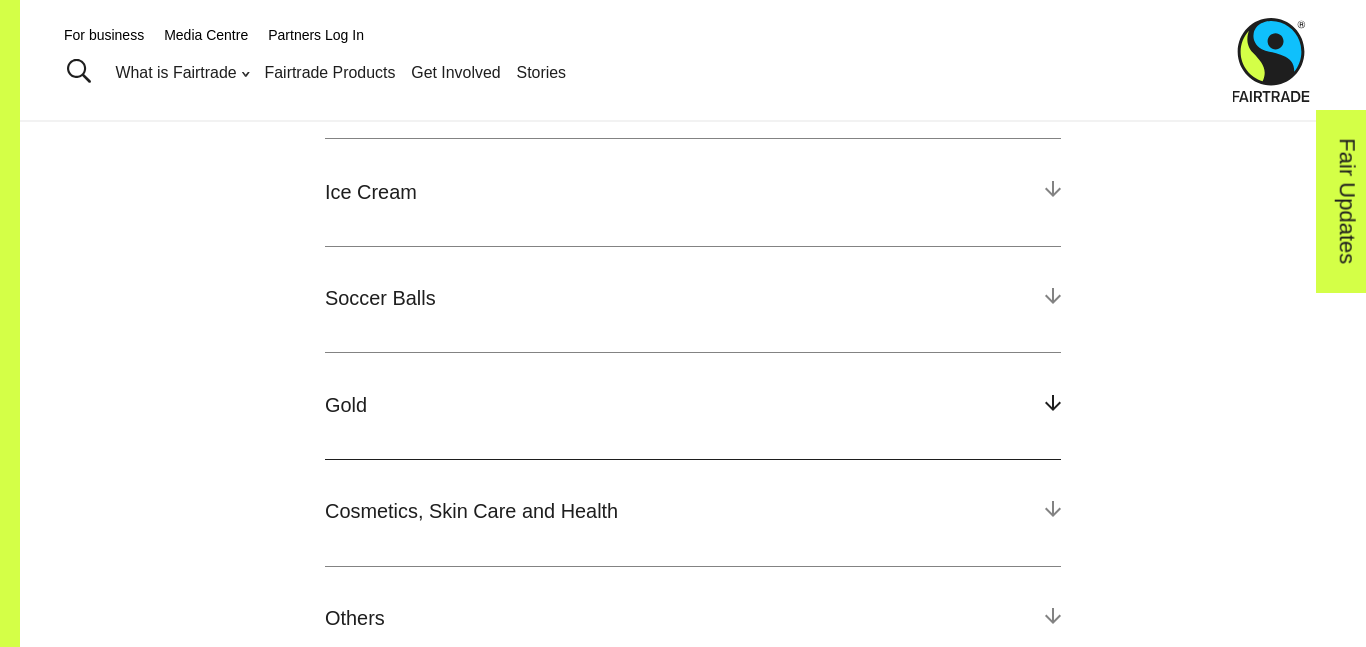 scroll, scrollTop: 0, scrollLeft: 0, axis: both 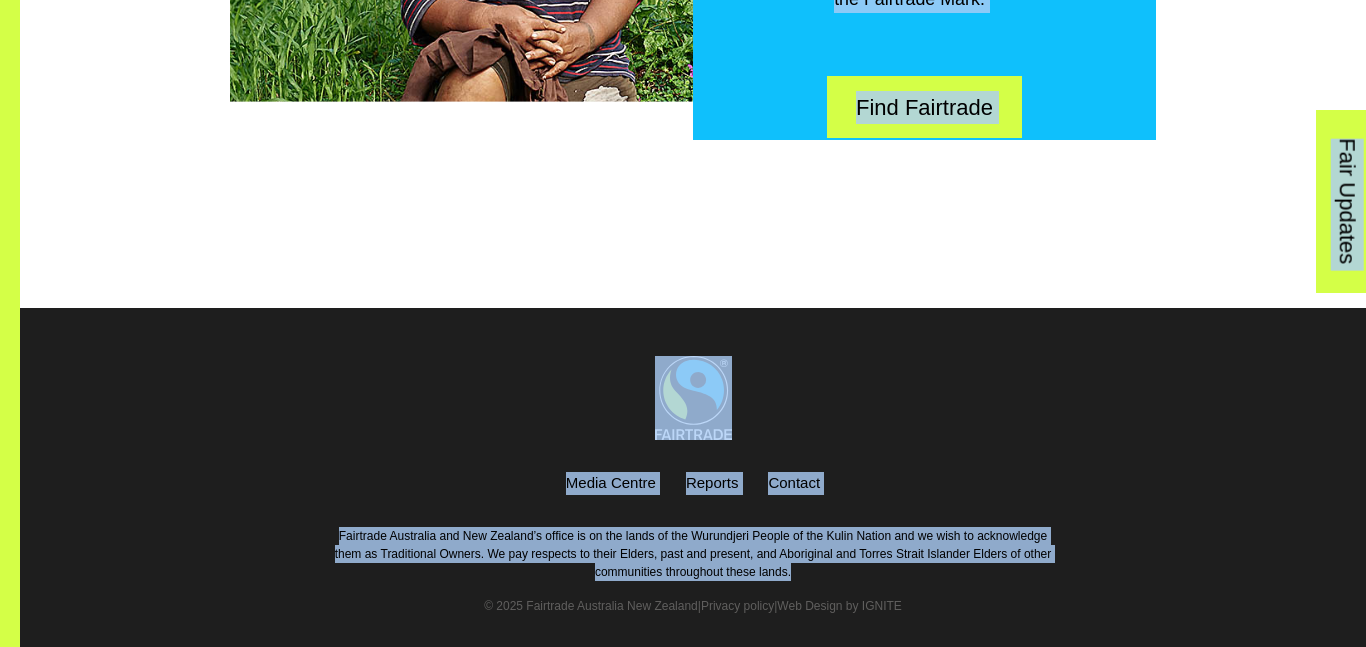 drag, startPoint x: 96, startPoint y: 426, endPoint x: 252, endPoint y: 646, distance: 269.69614 